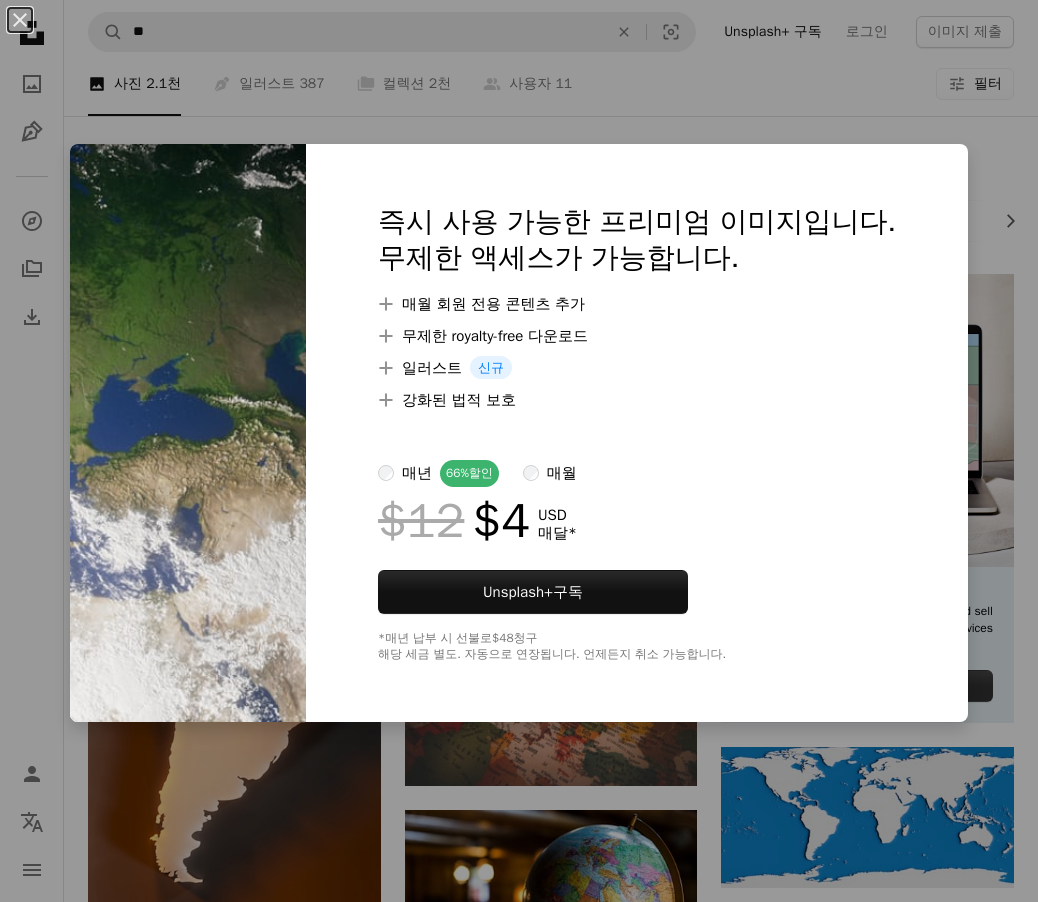 scroll, scrollTop: 6800, scrollLeft: 0, axis: vertical 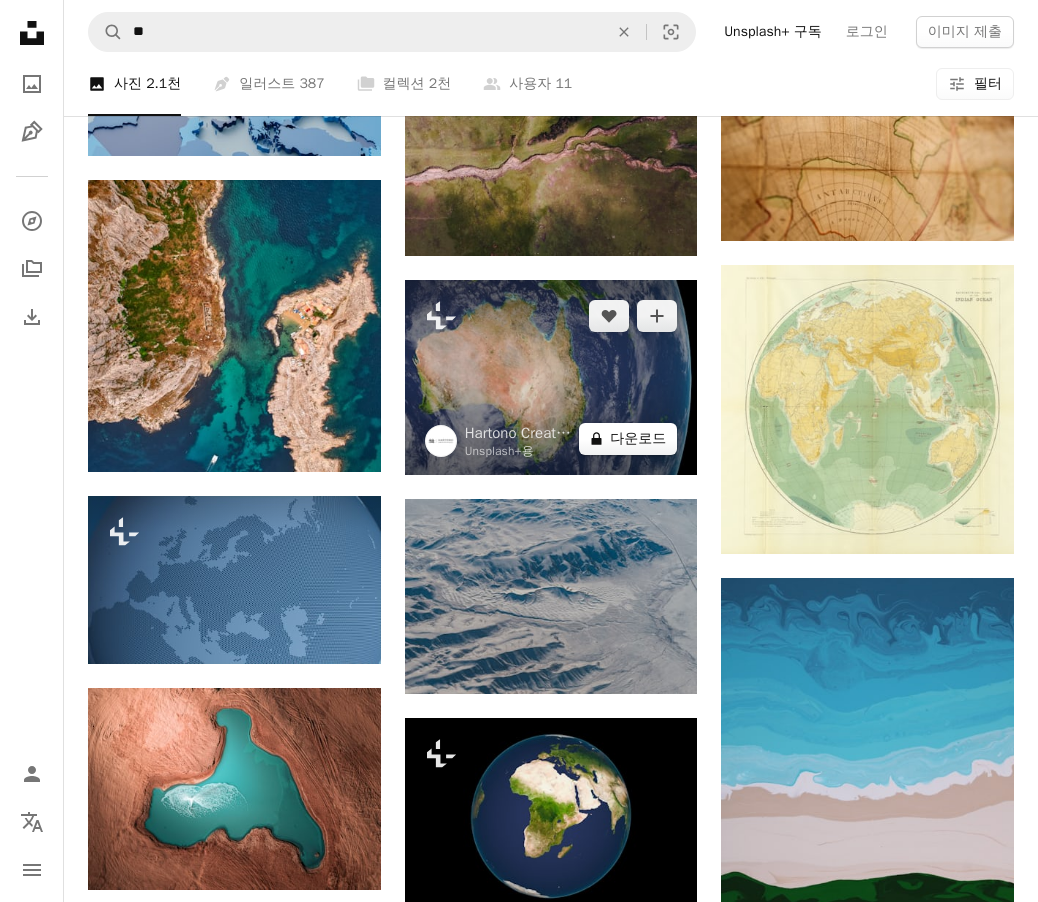 click on "A lock   다운로드" at bounding box center [628, 439] 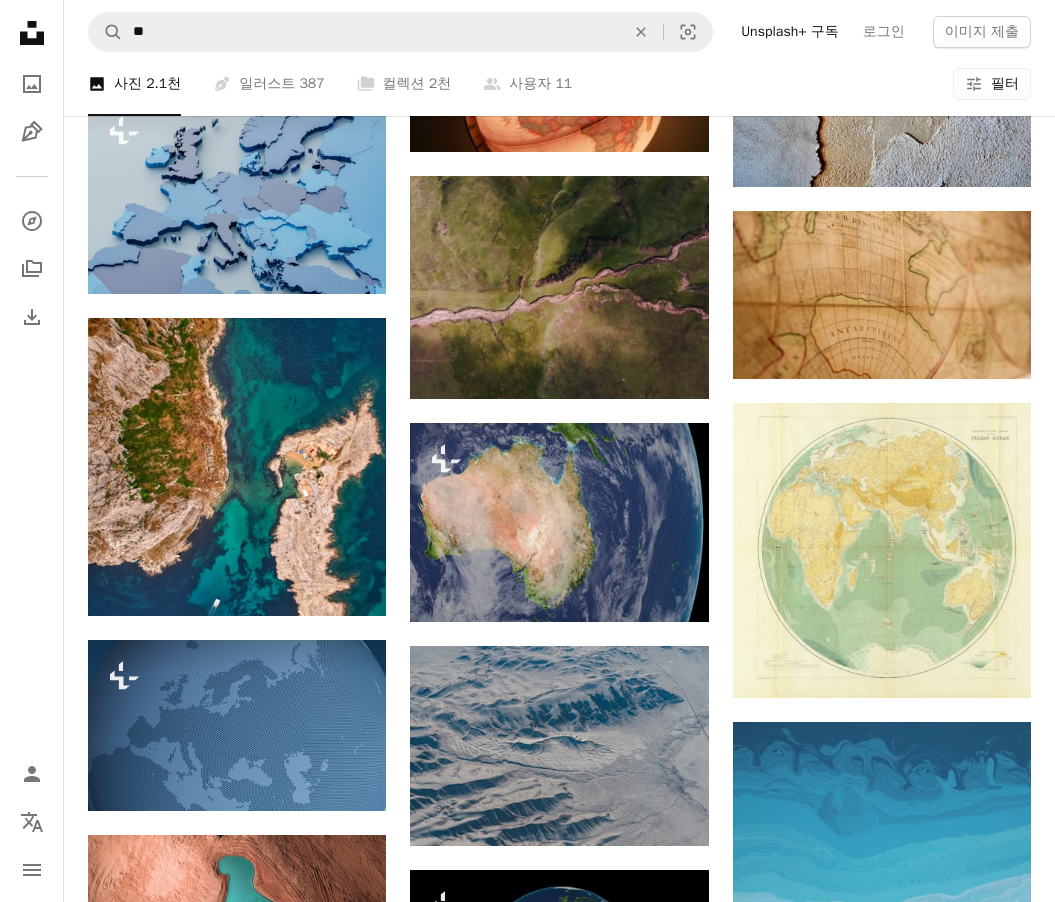 type 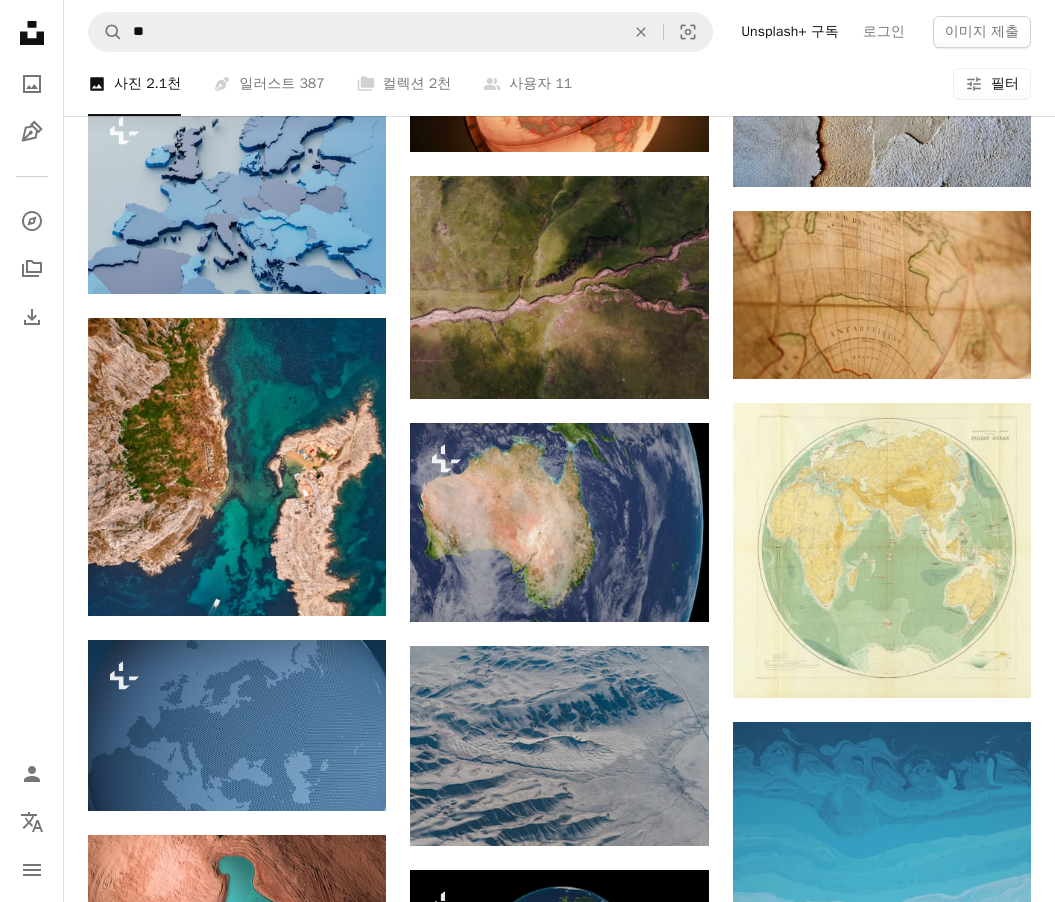 click on "An X shape 즉시 사용 가능한 프리미엄 이미지입니다. 무제한 액세스가 가능합니다. A plus sign 매월 회원 전용 콘텐츠 추가 A plus sign 무제한 royalty-free 다운로드 A plus sign 일러스트  신규 A plus sign 강화된 법적 보호 매년 66%  할인 매월 $12   $4 USD 매달 * Unsplash+  구독 *매년 납부 시 선불로  $48  청구 해당 세금 별도. 자동으로 연장됩니다. 언제든지 취소 가능합니다." at bounding box center [527, 4938] 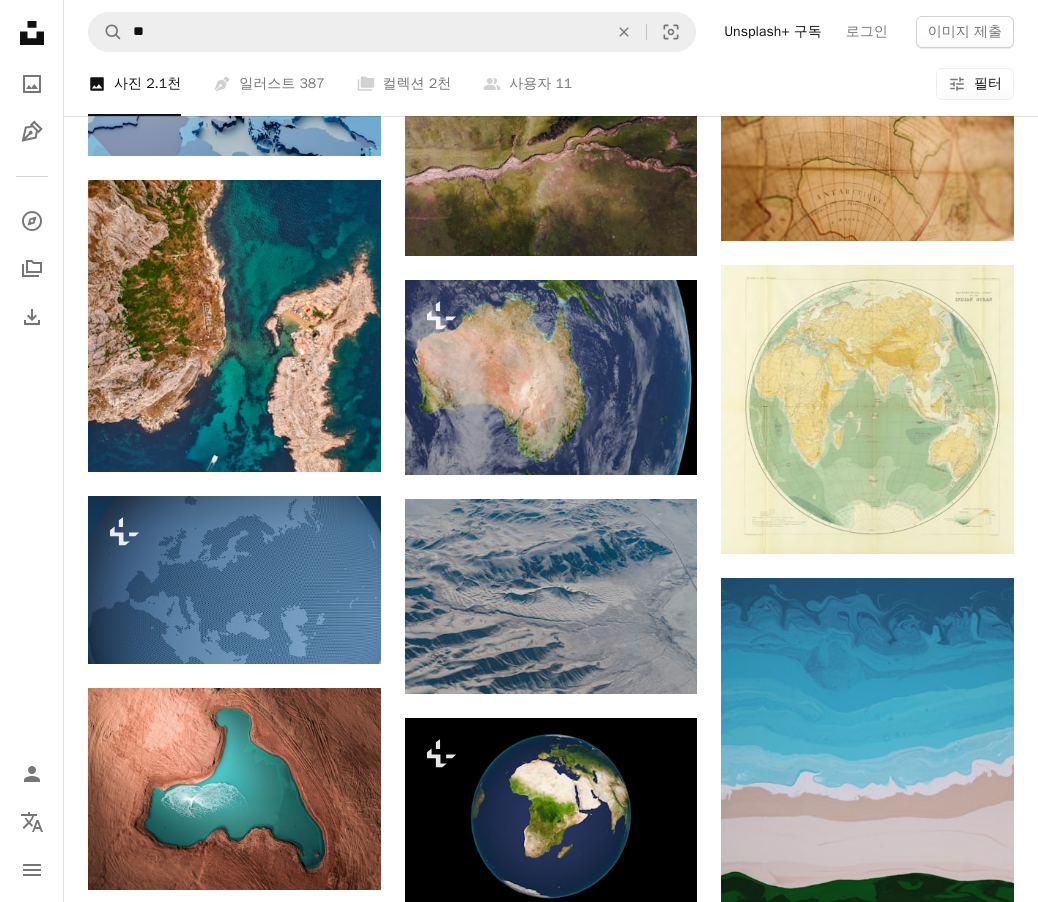 click on "A photo 사진   2.1천 Pen Tool 일러스트   387 A stack of folders 컬렉션   2천 A group of people 사용자   11 A copyright icon © 라이선스 Arrow down Aspect ratio 방향 Arrow down Unfold 정렬 기준  관련성 Arrow down Filters 필터" at bounding box center (551, 84) 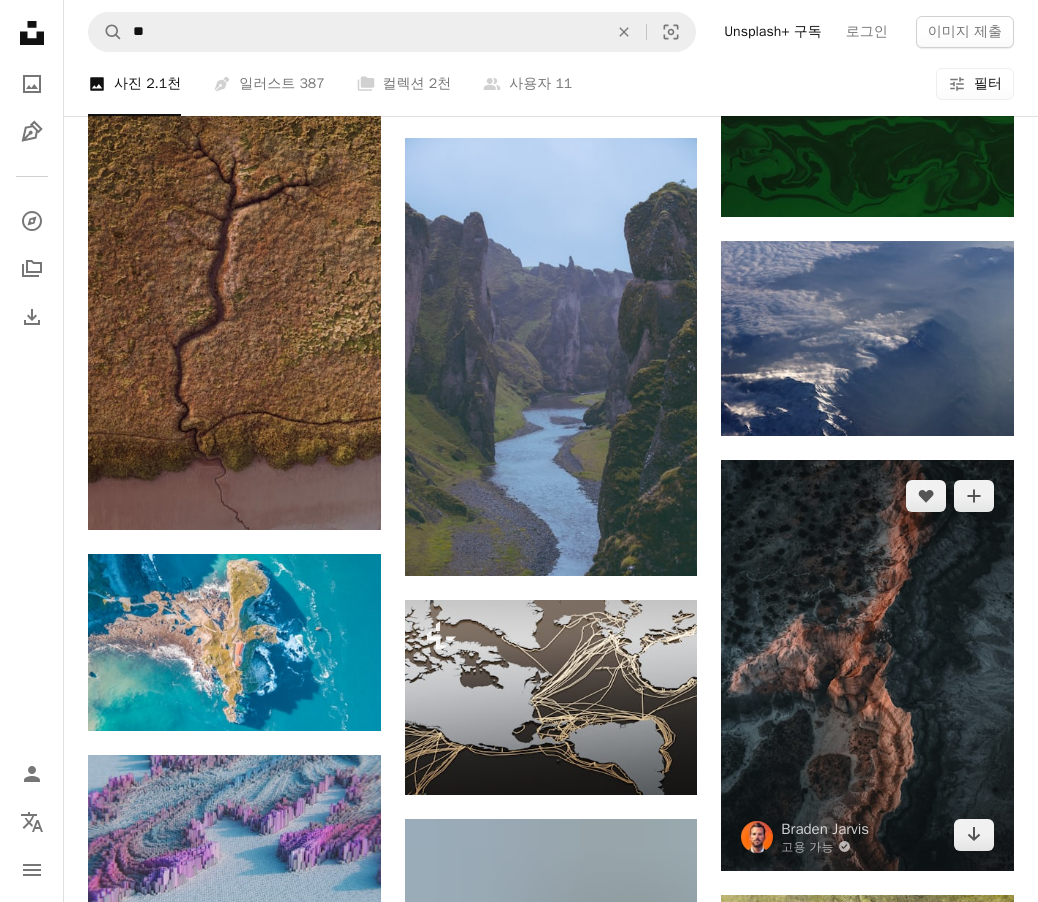scroll, scrollTop: 9100, scrollLeft: 0, axis: vertical 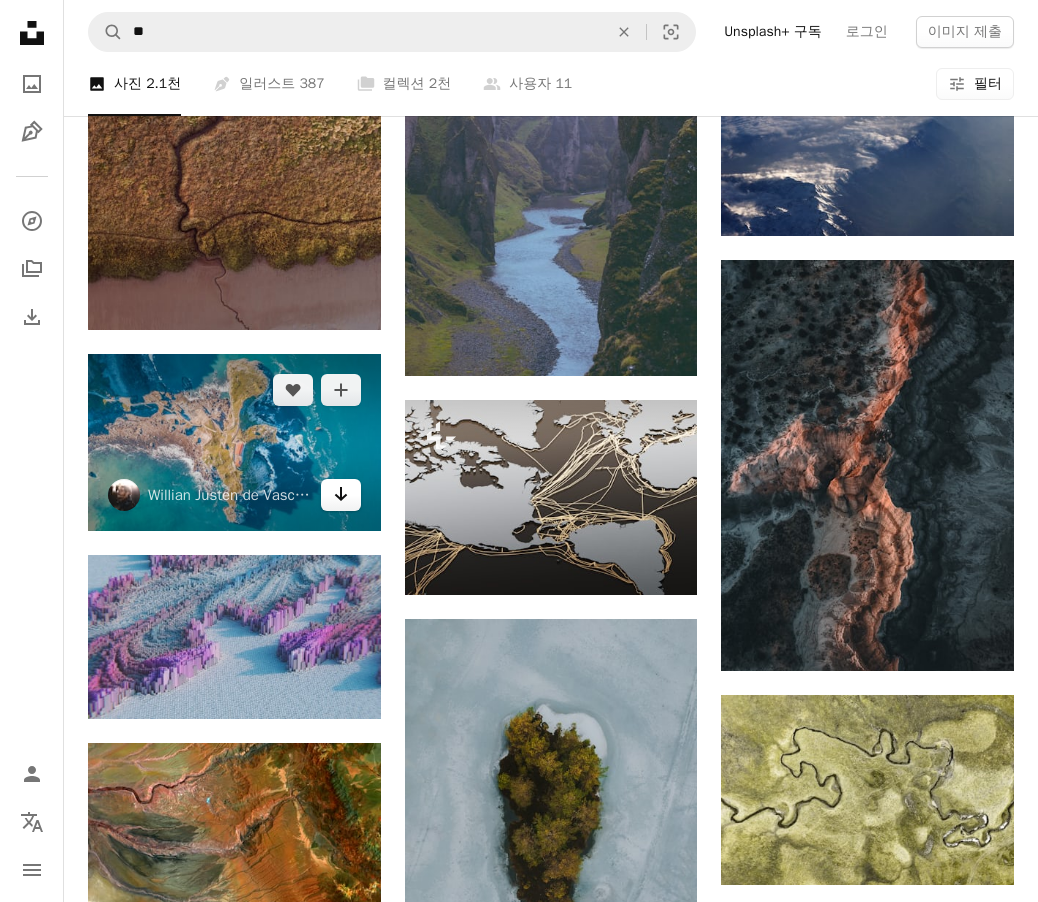 click on "Arrow pointing down" 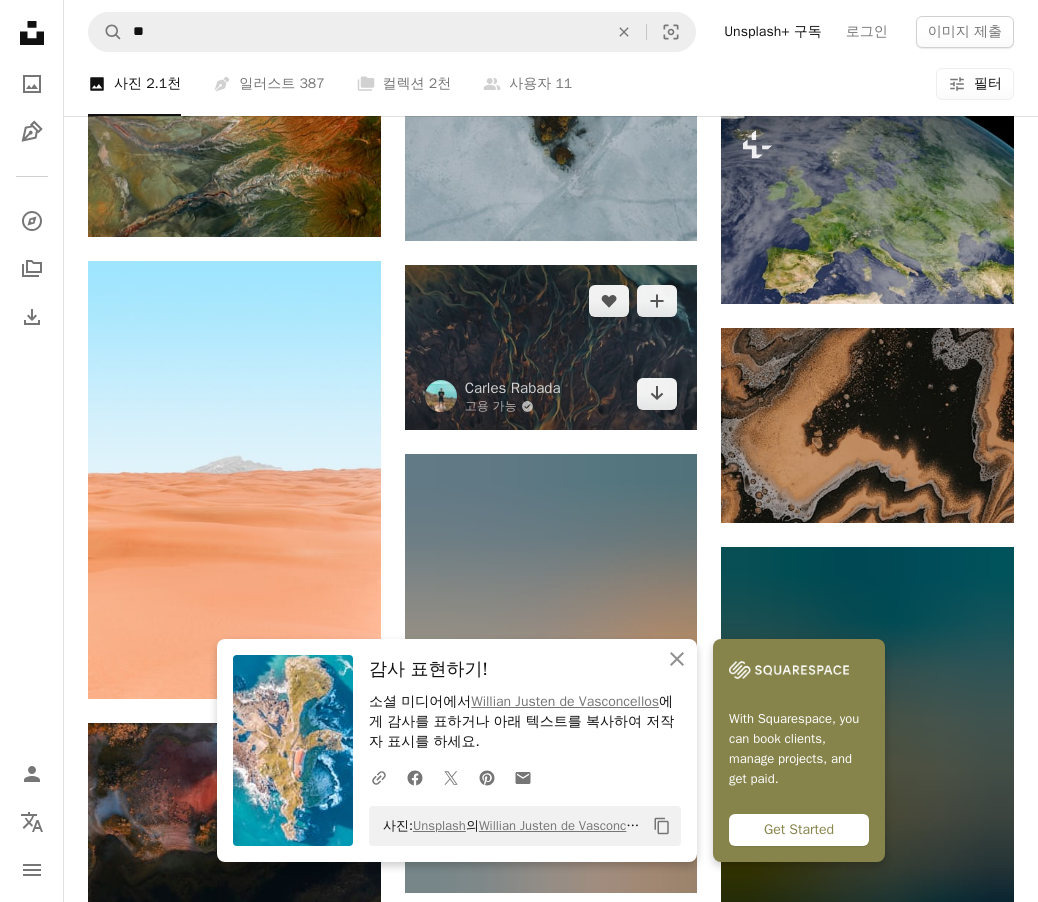 scroll, scrollTop: 9800, scrollLeft: 0, axis: vertical 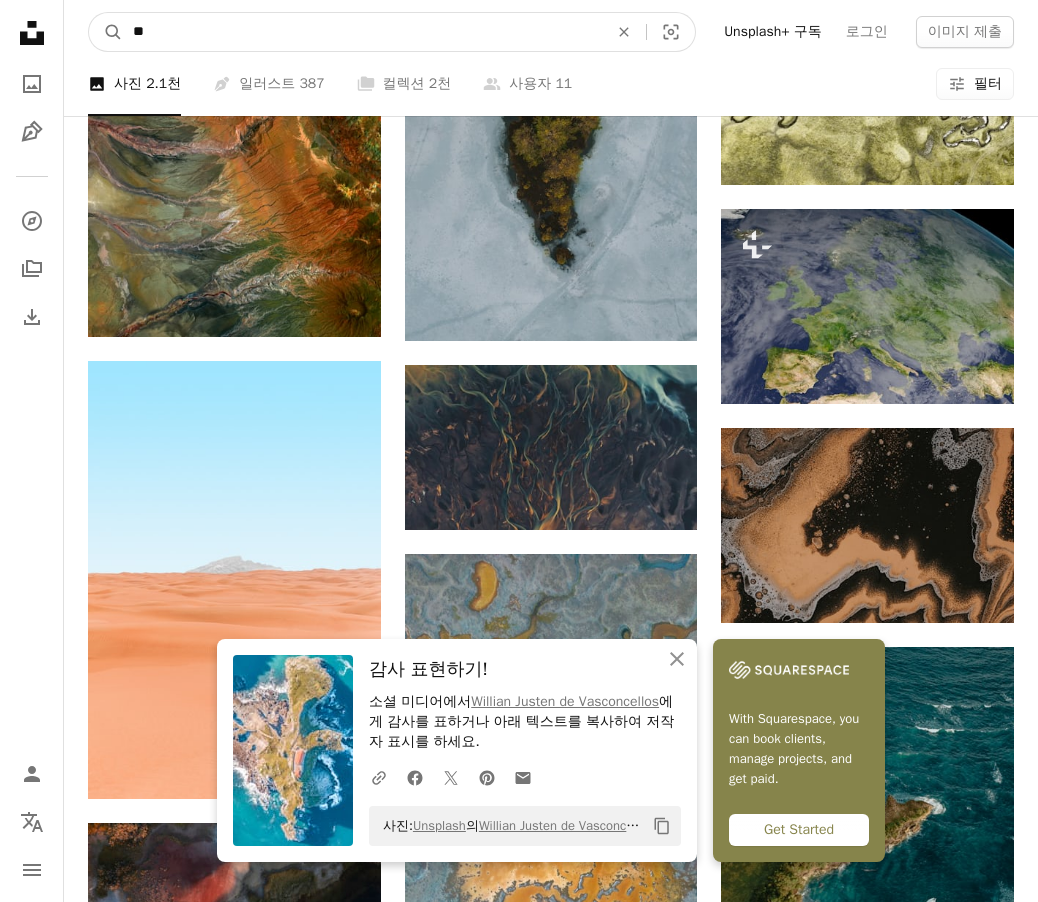 click on "**" at bounding box center (362, 32) 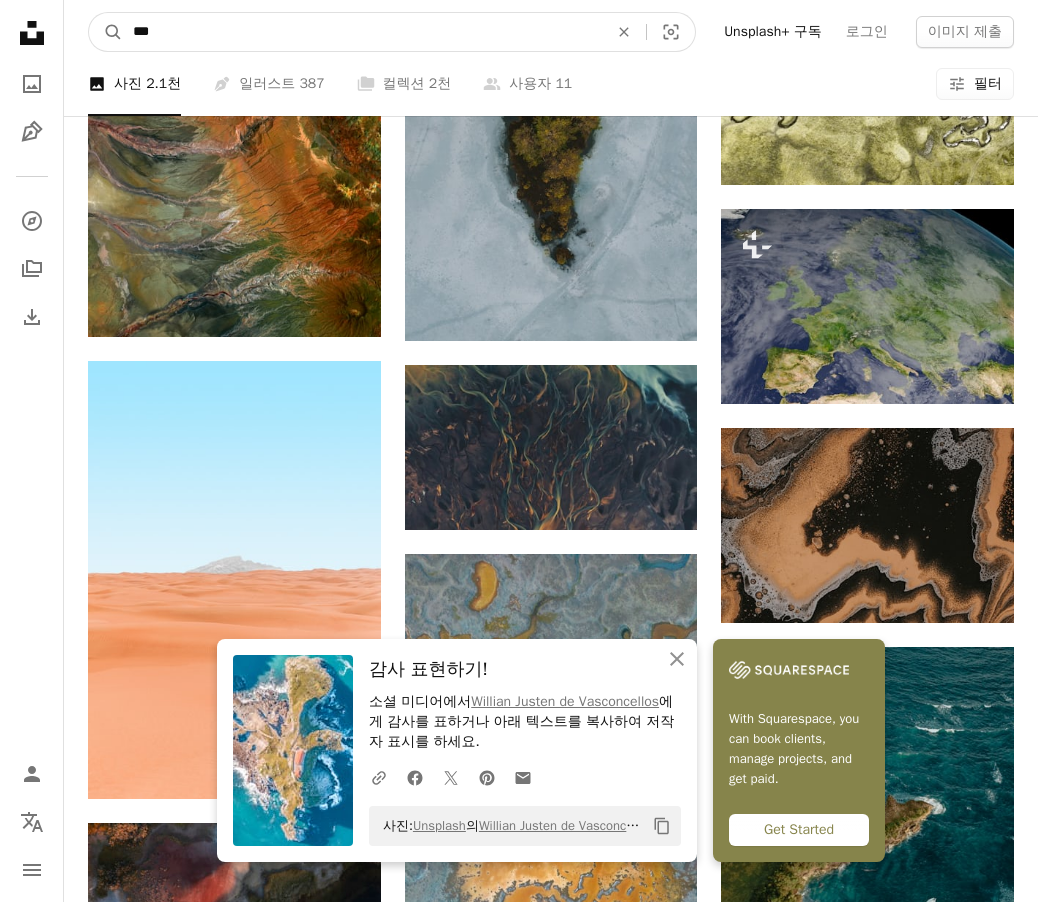drag, startPoint x: 336, startPoint y: 29, endPoint x: -39, endPoint y: 33, distance: 375.02133 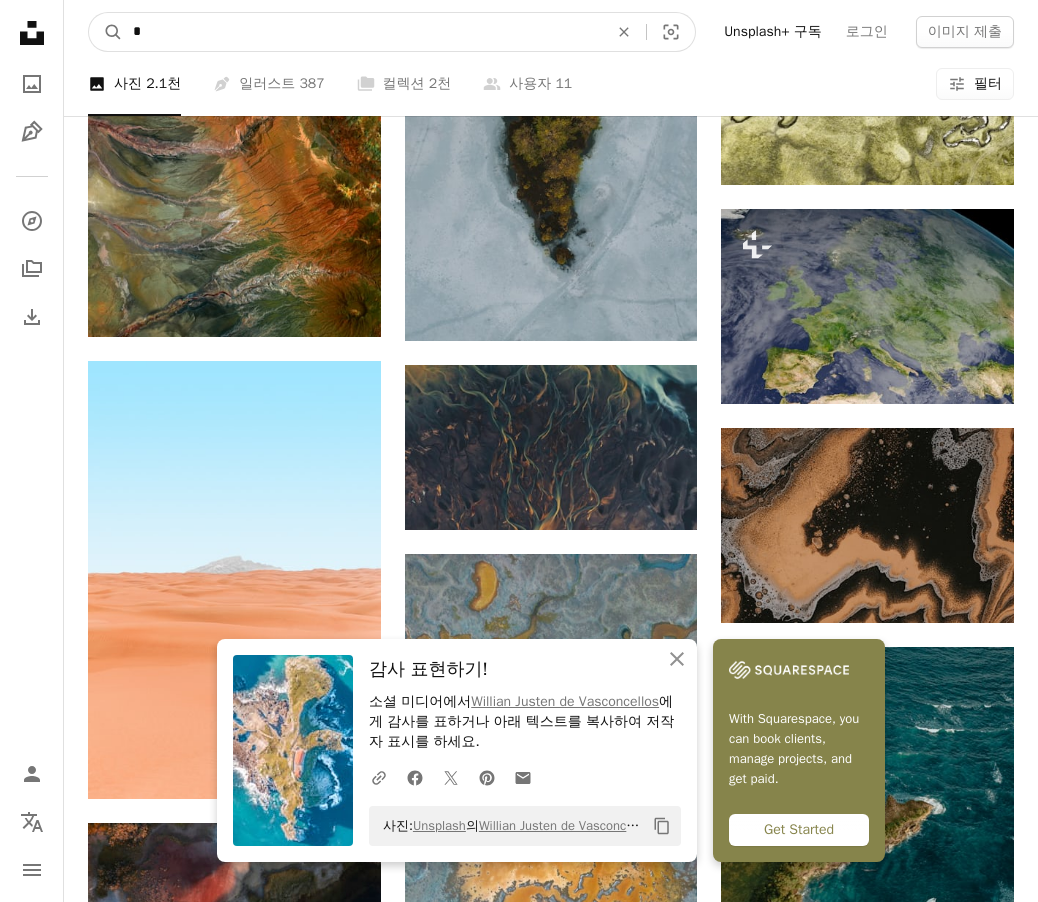 type on "*" 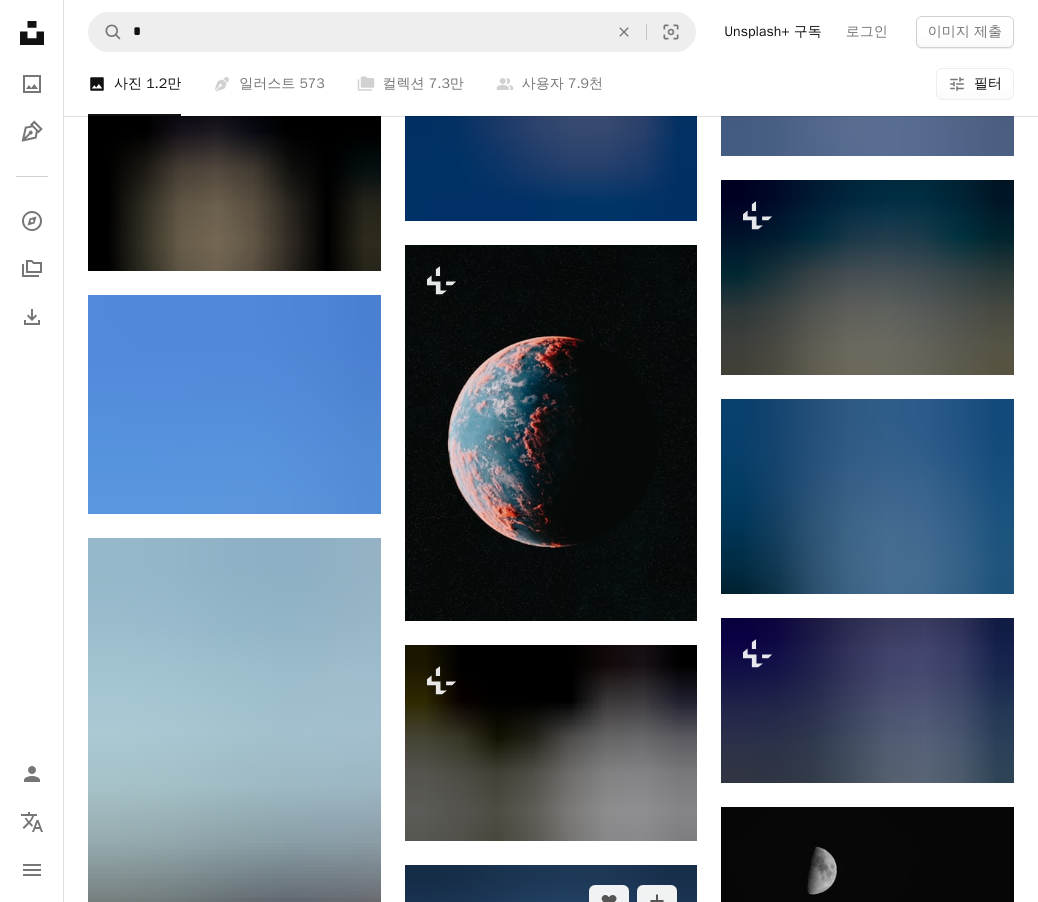 scroll, scrollTop: 43100, scrollLeft: 0, axis: vertical 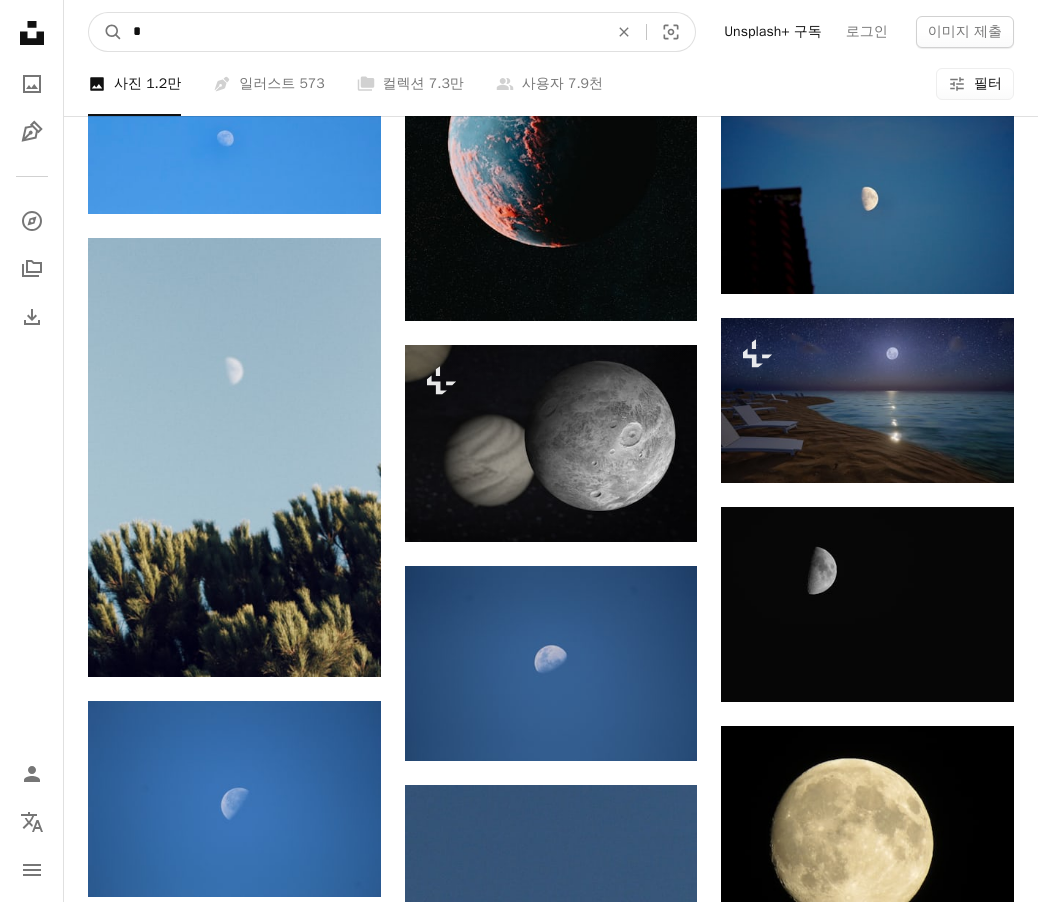 click on "*" at bounding box center (362, 32) 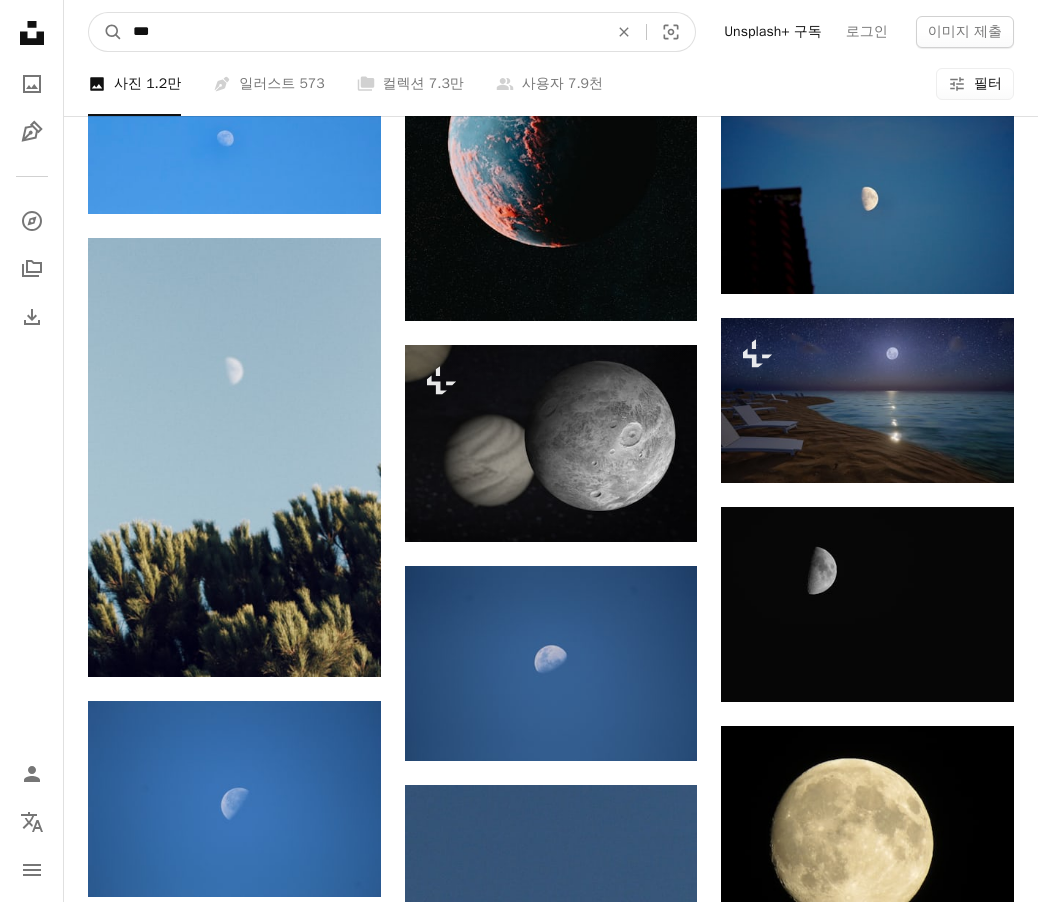 type on "****" 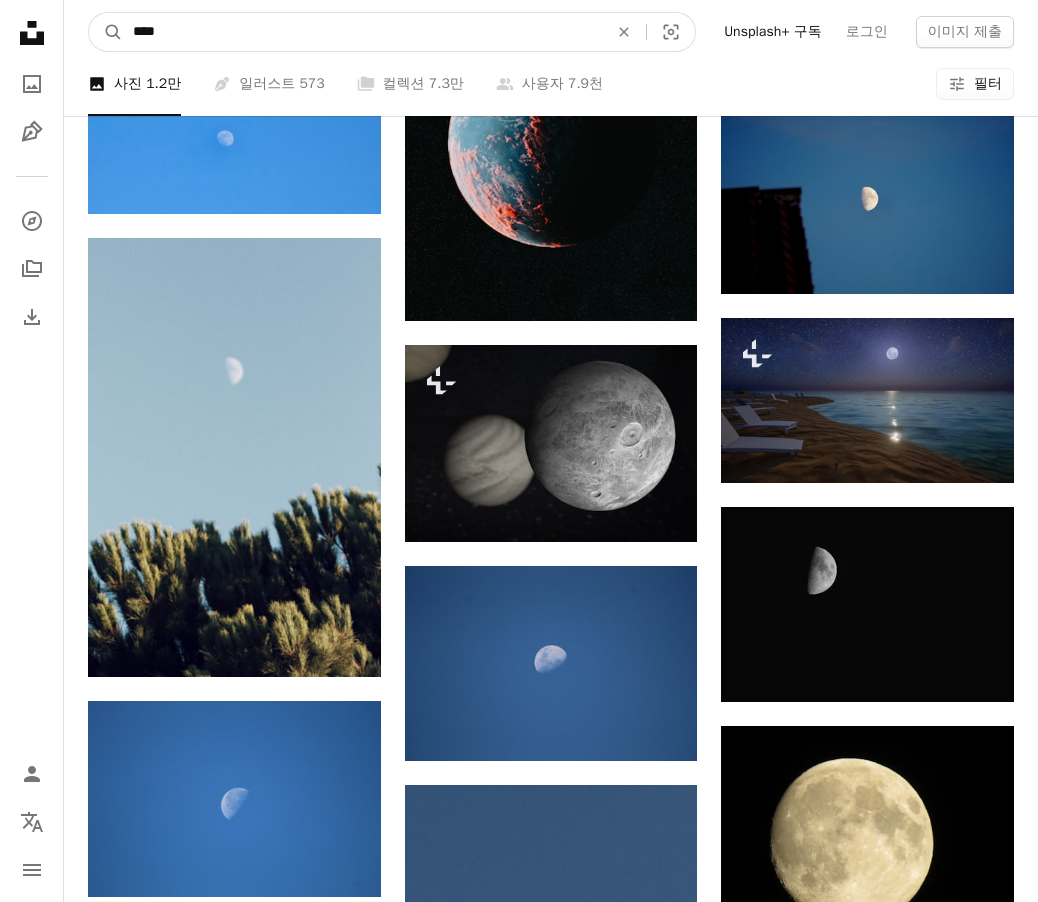 click on "A magnifying glass" at bounding box center (106, 32) 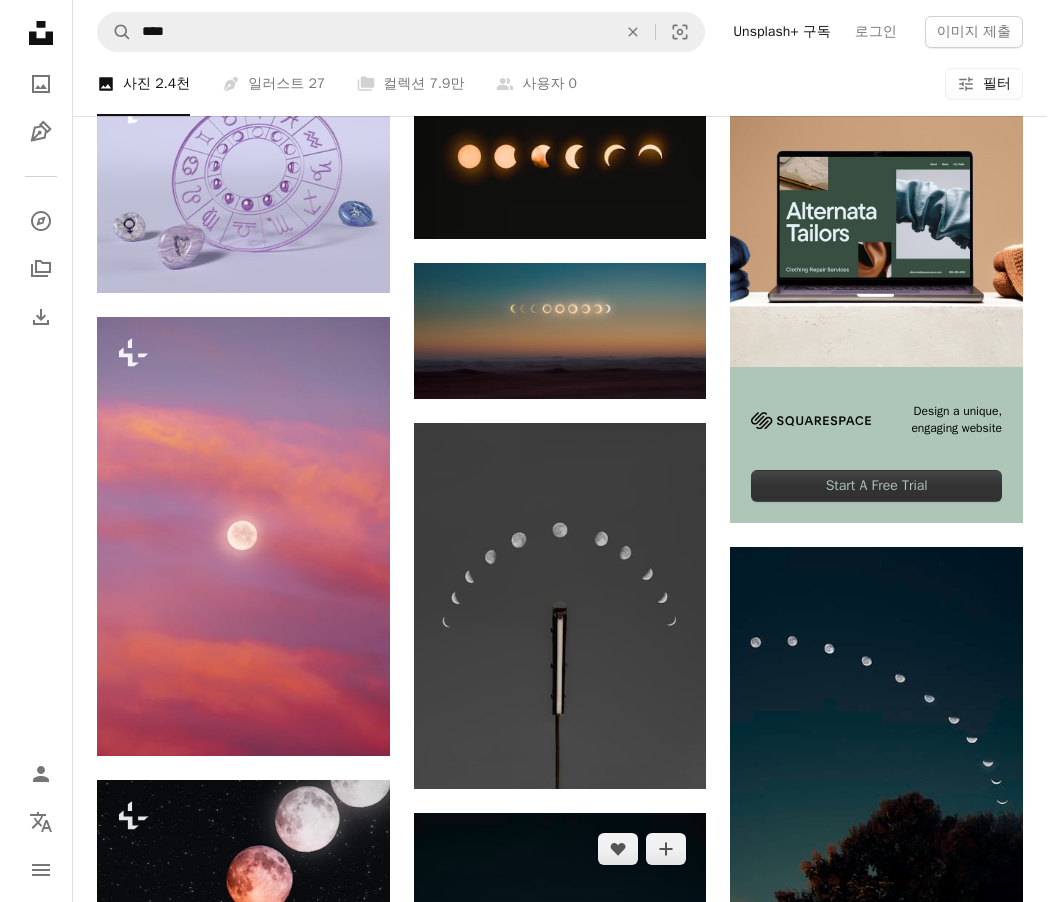 scroll, scrollTop: 400, scrollLeft: 0, axis: vertical 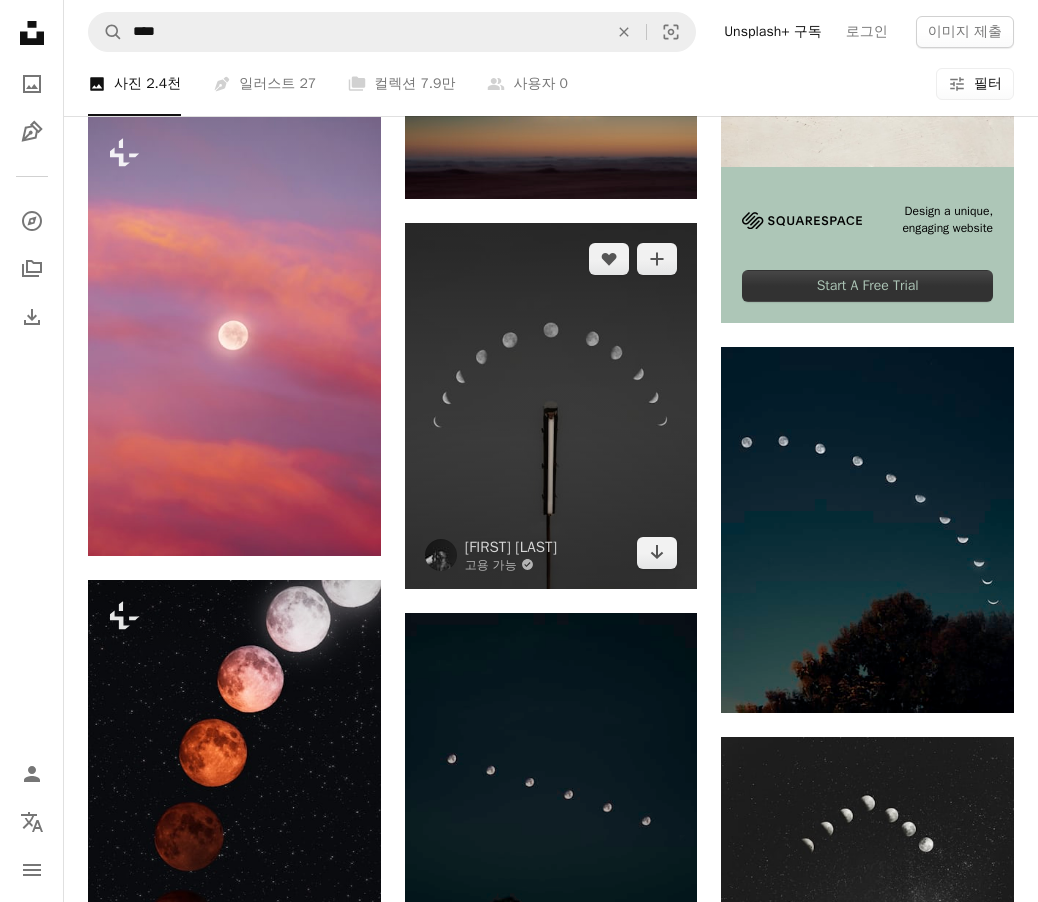 click at bounding box center [551, 406] 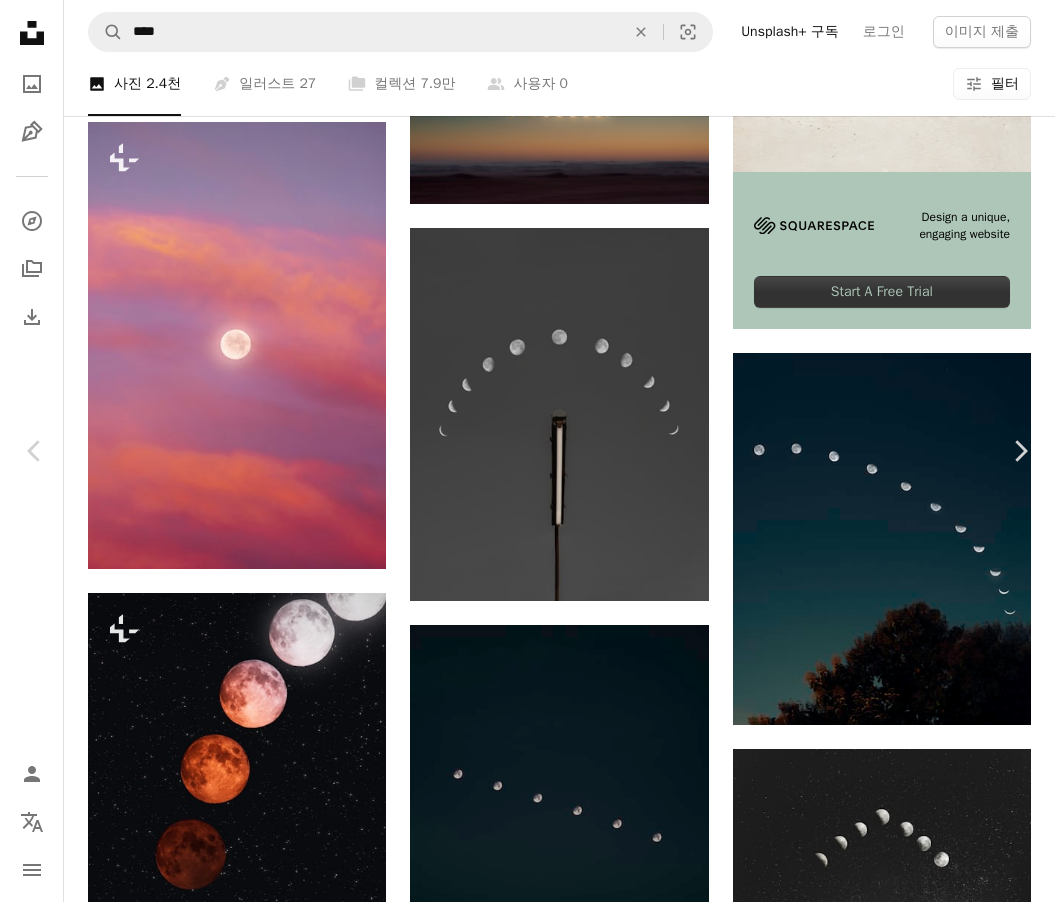 scroll, scrollTop: 0, scrollLeft: 0, axis: both 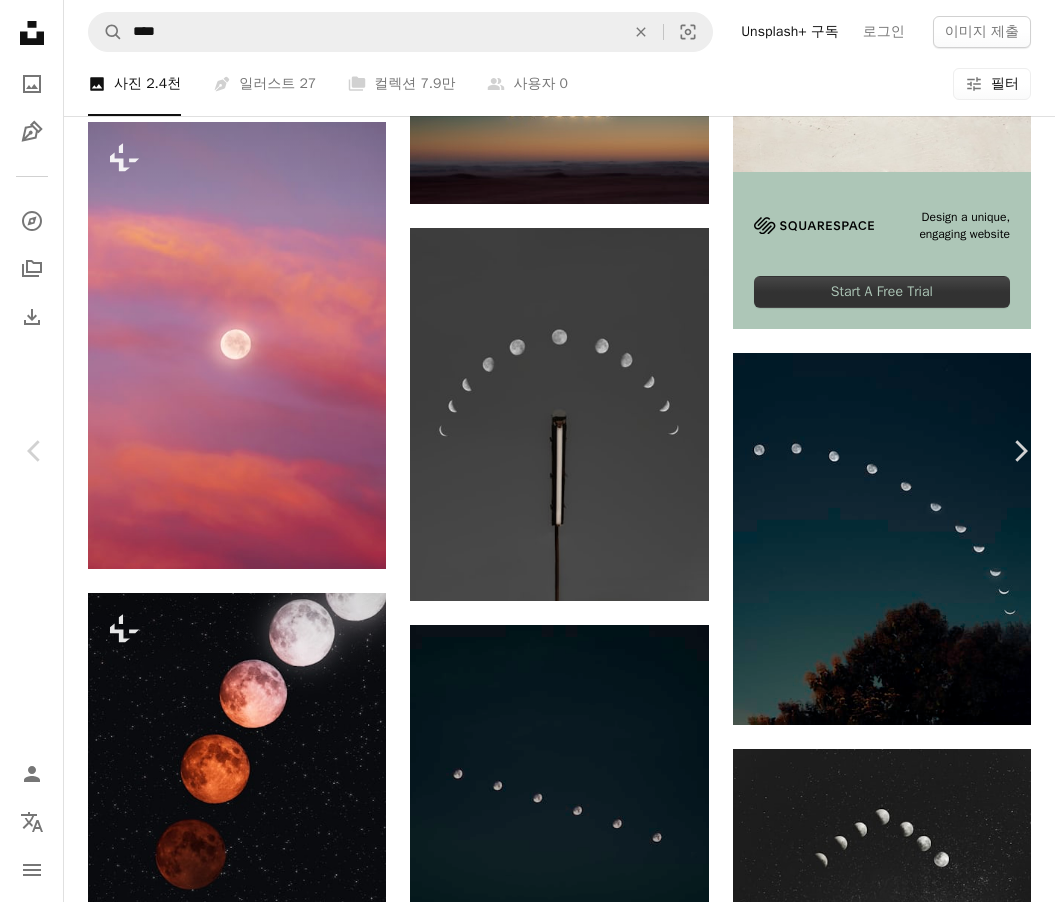 click 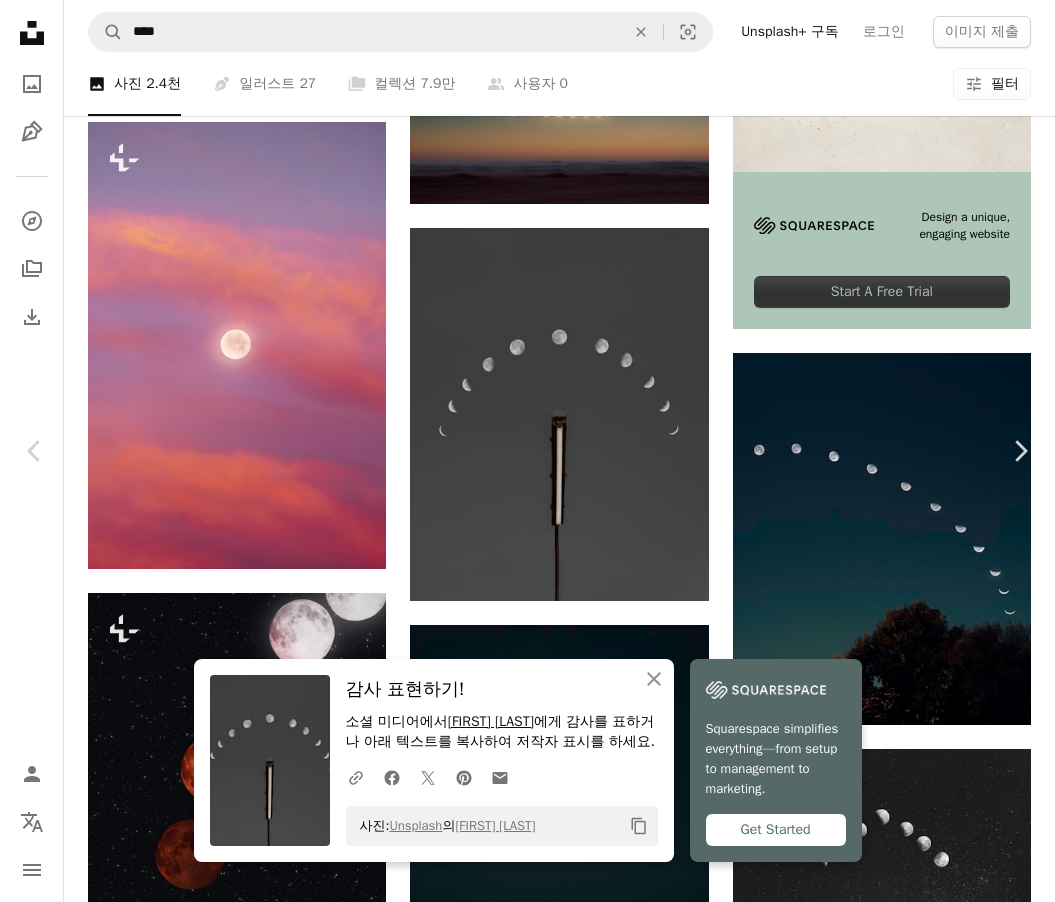 click on "[FIRST] [LAST]" at bounding box center (491, 721) 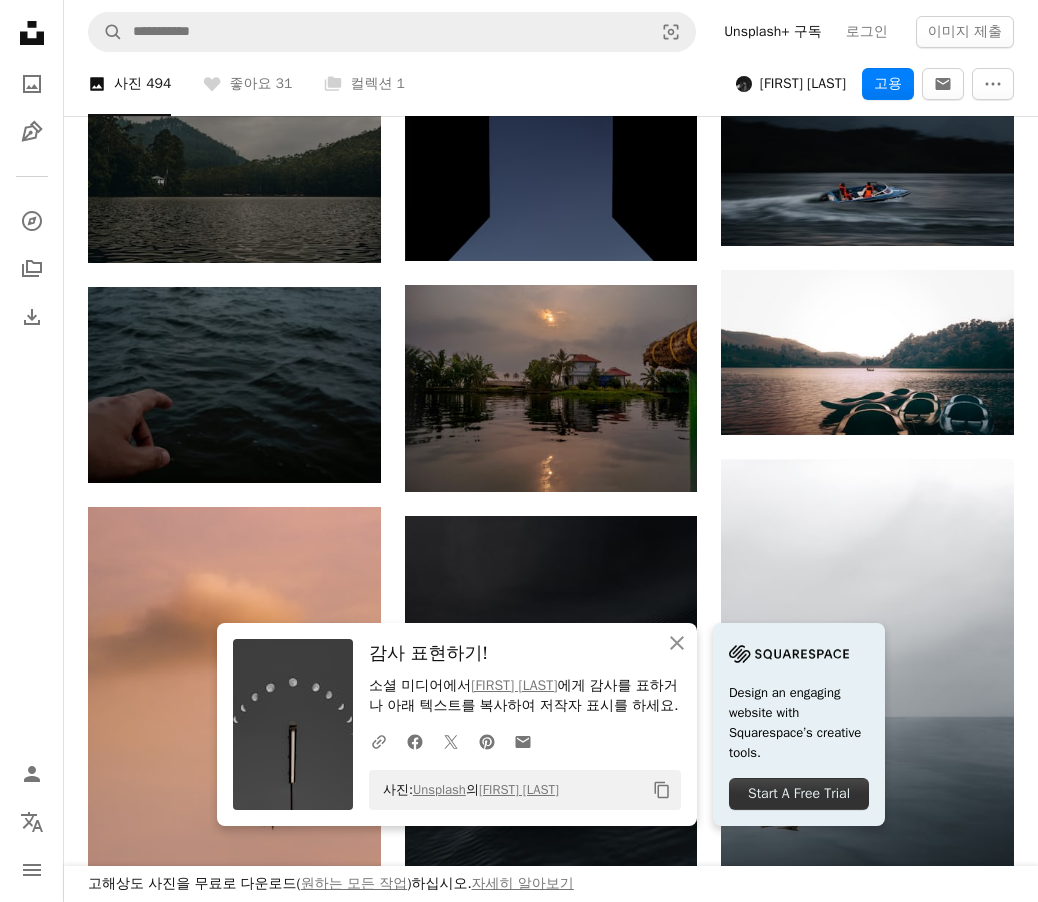 scroll, scrollTop: 1600, scrollLeft: 0, axis: vertical 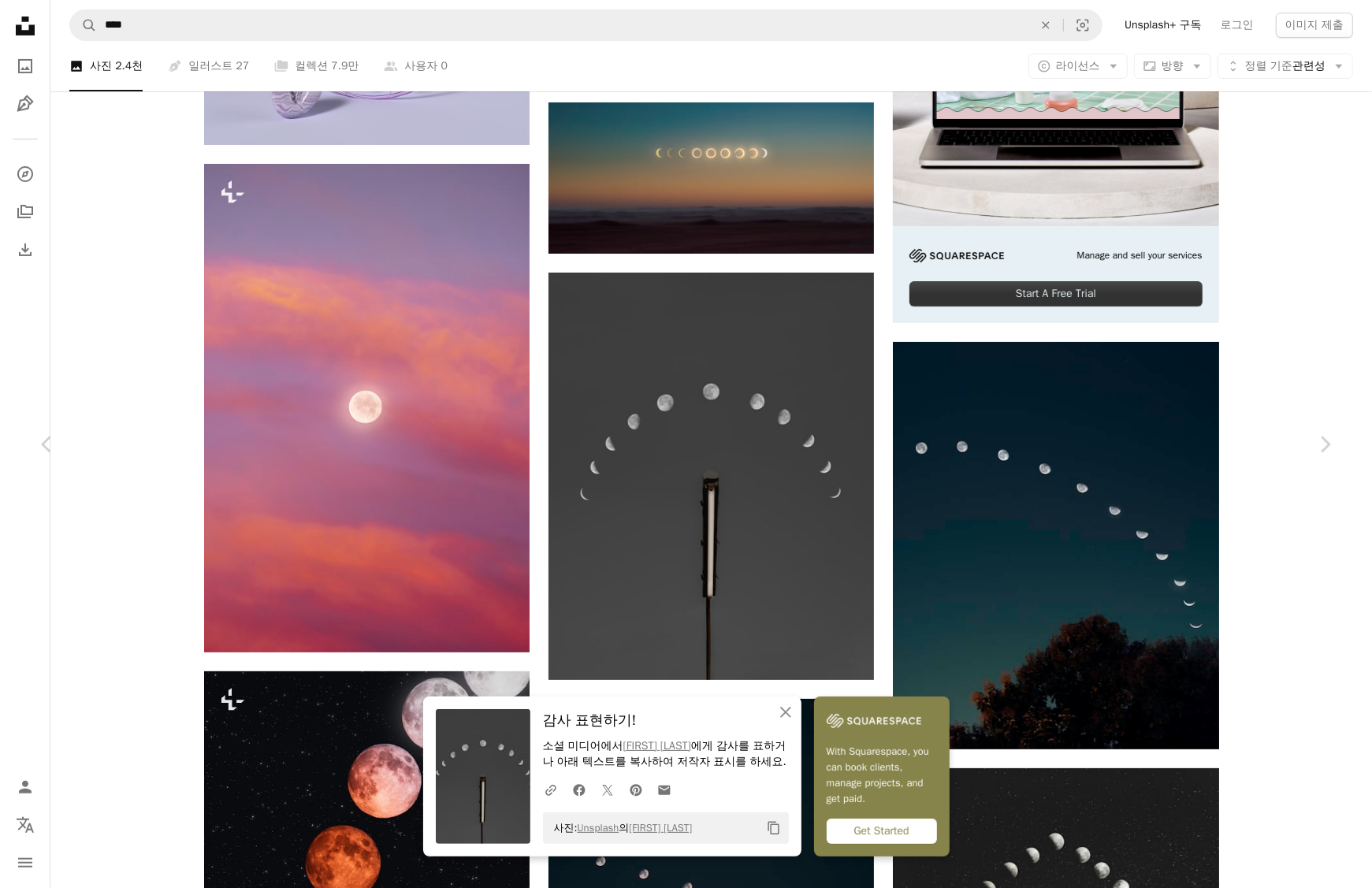 click at bounding box center [551, 4096] 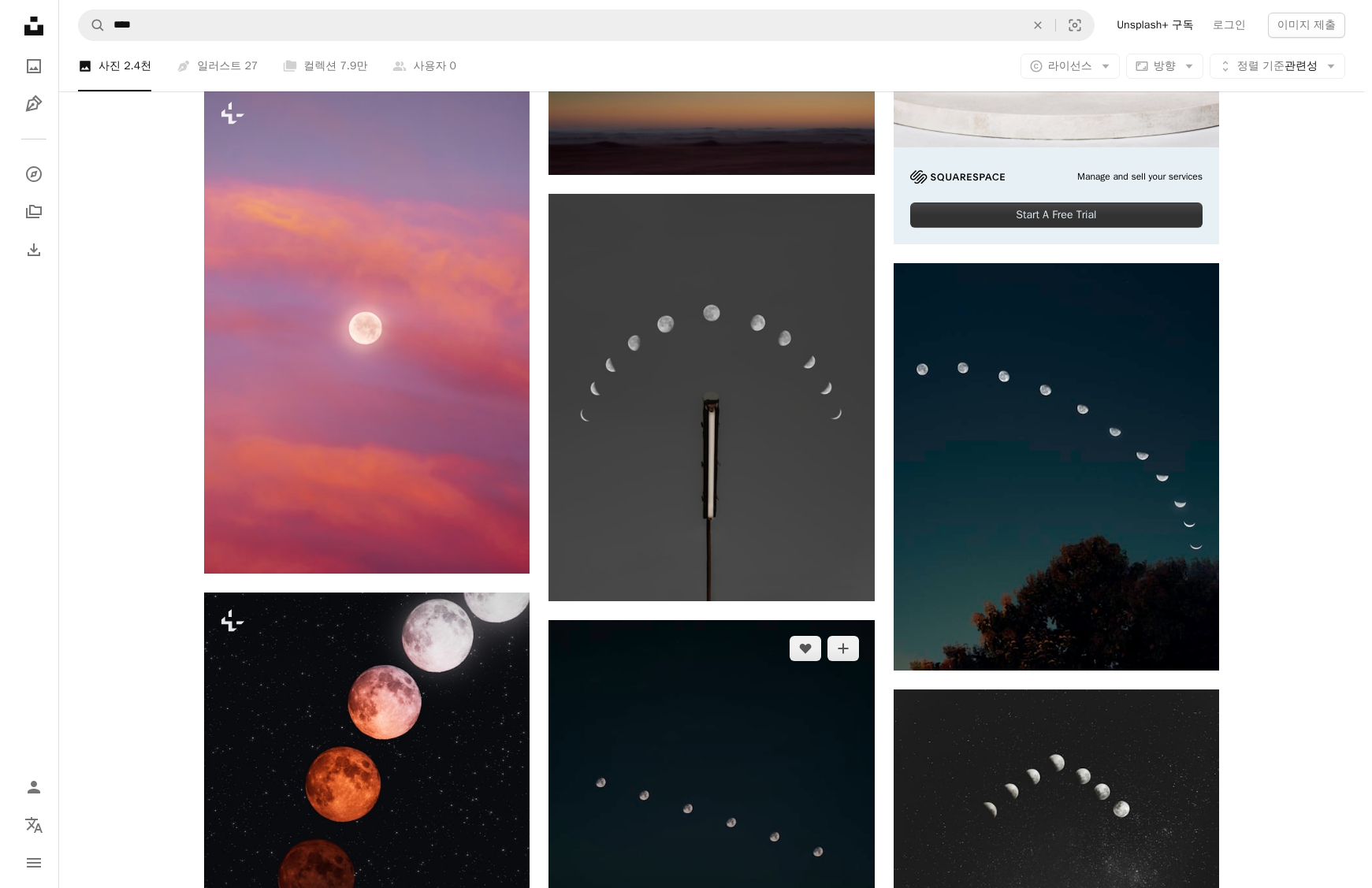 scroll, scrollTop: 591, scrollLeft: 0, axis: vertical 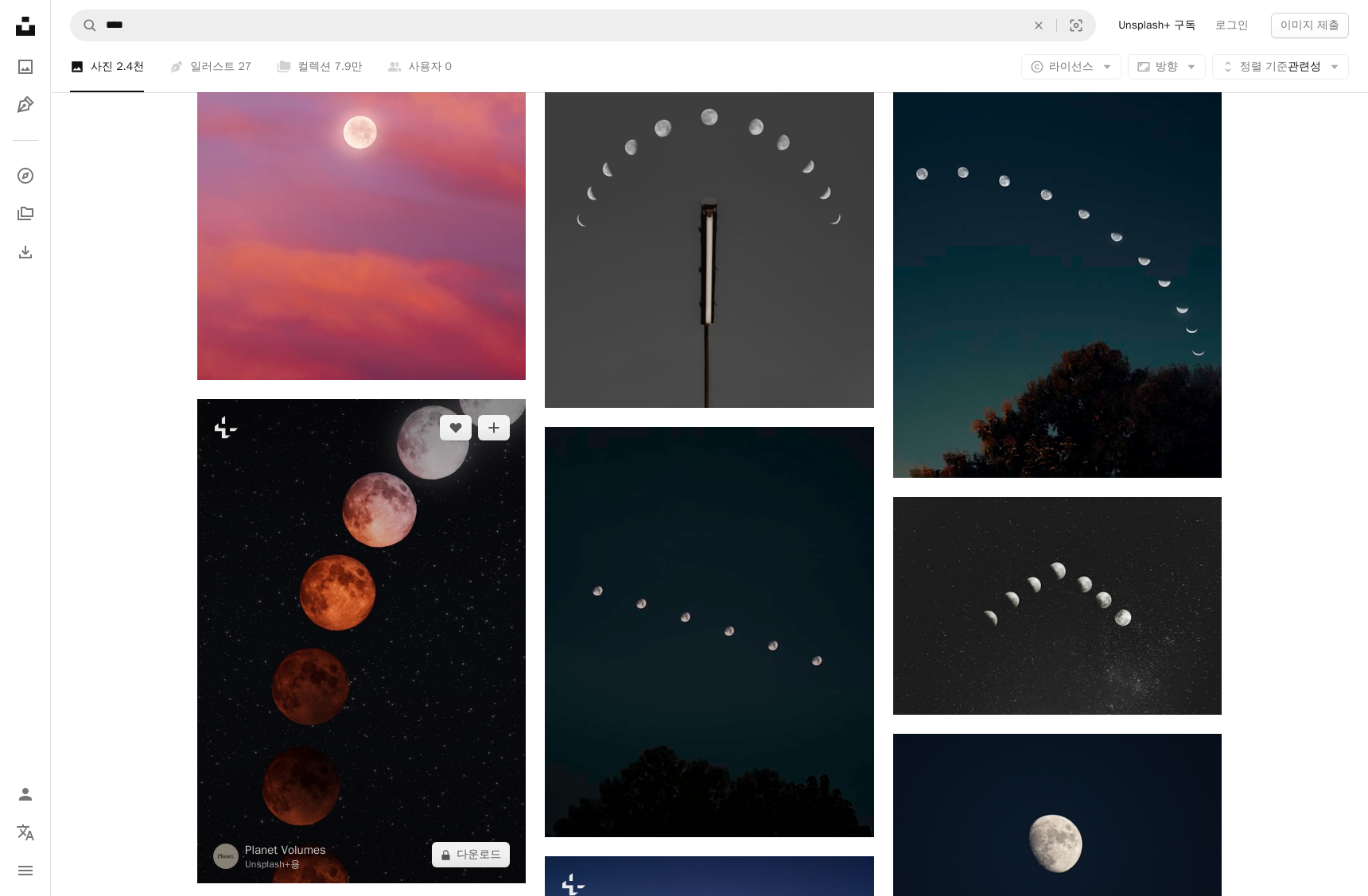 click at bounding box center (361, 641) 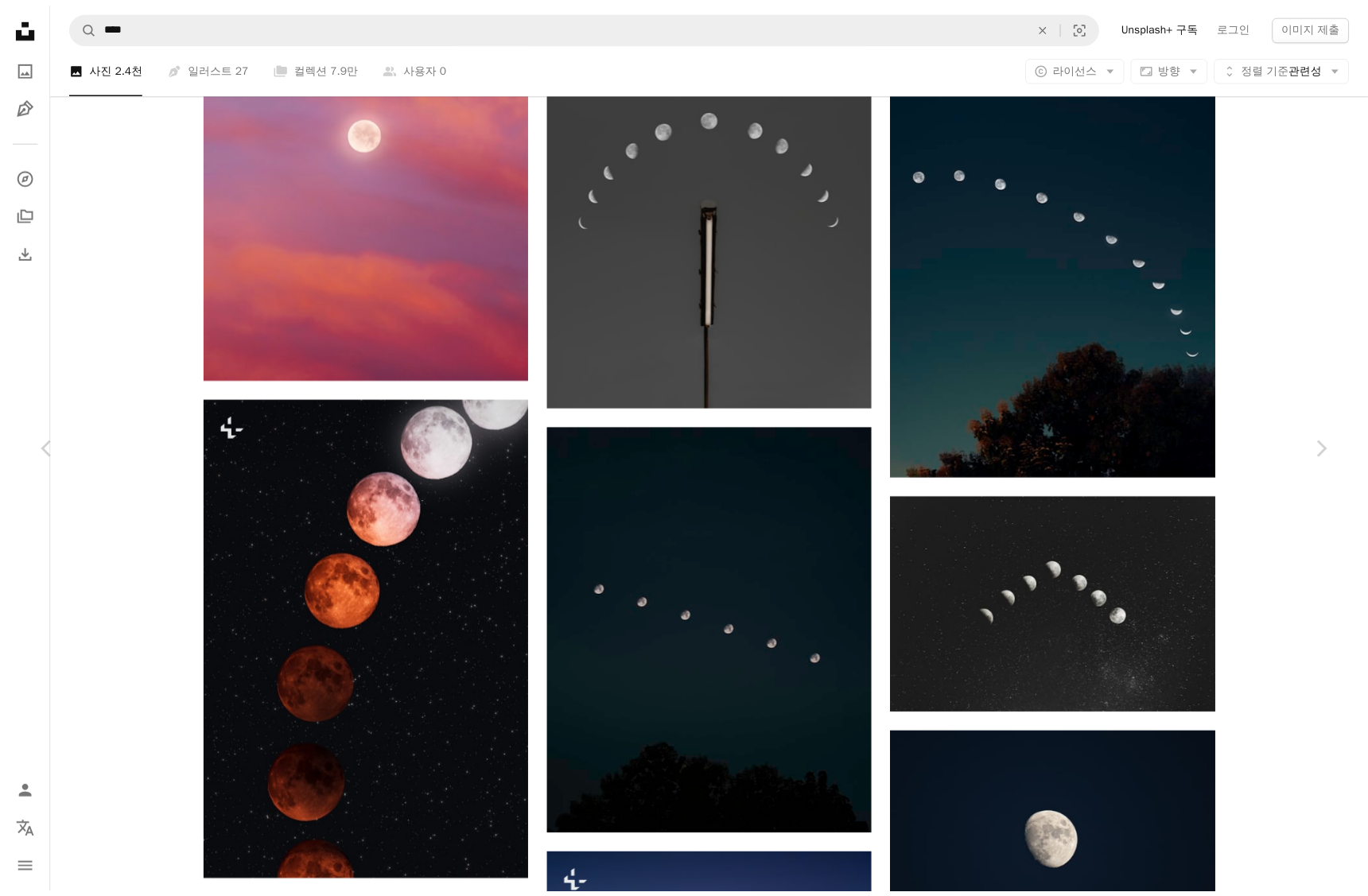 scroll, scrollTop: 2981, scrollLeft: 0, axis: vertical 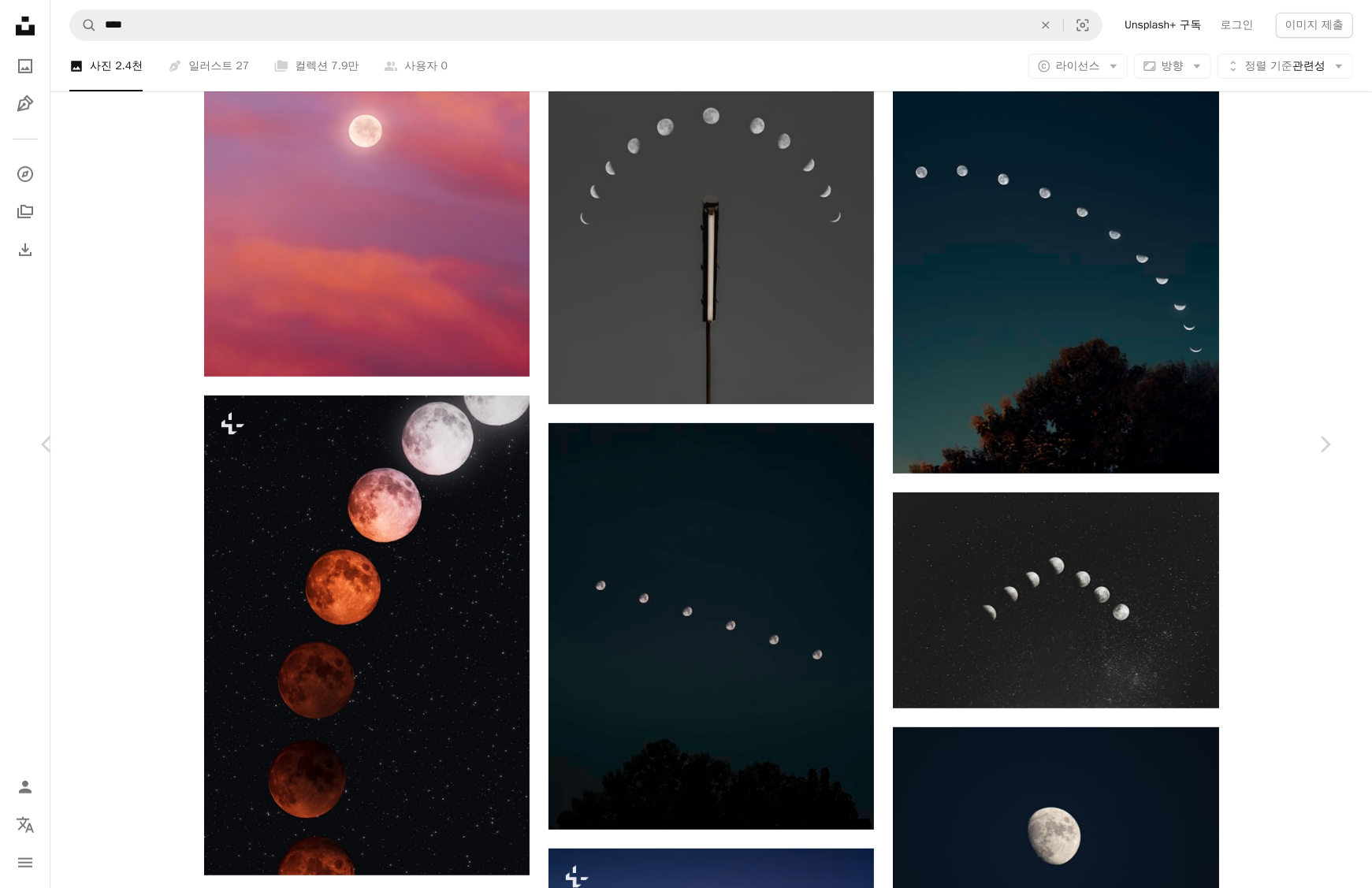 drag, startPoint x: 477, startPoint y: 559, endPoint x: 103, endPoint y: 522, distance: 375.82576 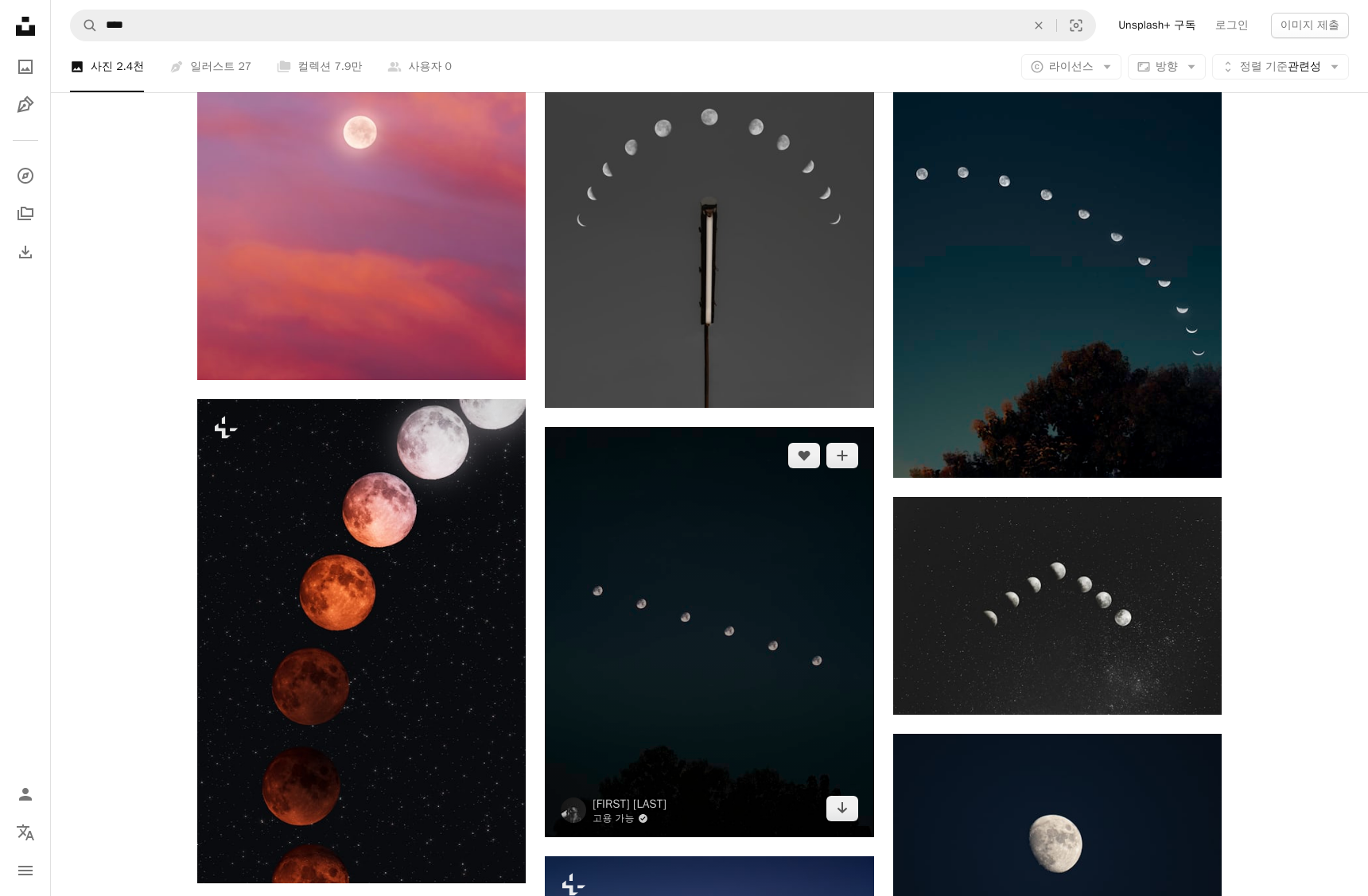 scroll, scrollTop: 795, scrollLeft: 0, axis: vertical 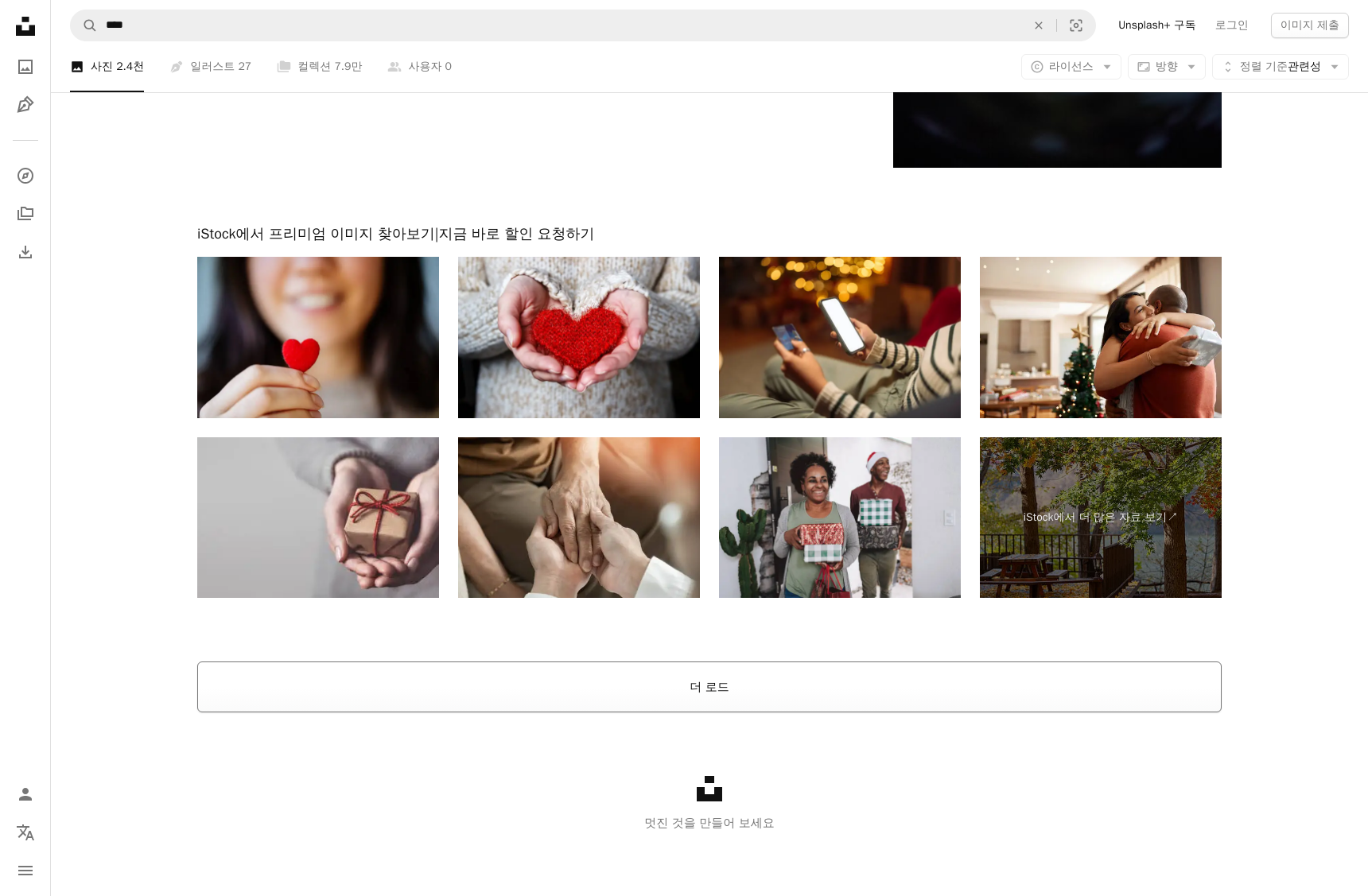 click on "더 로드" at bounding box center (709, 687) 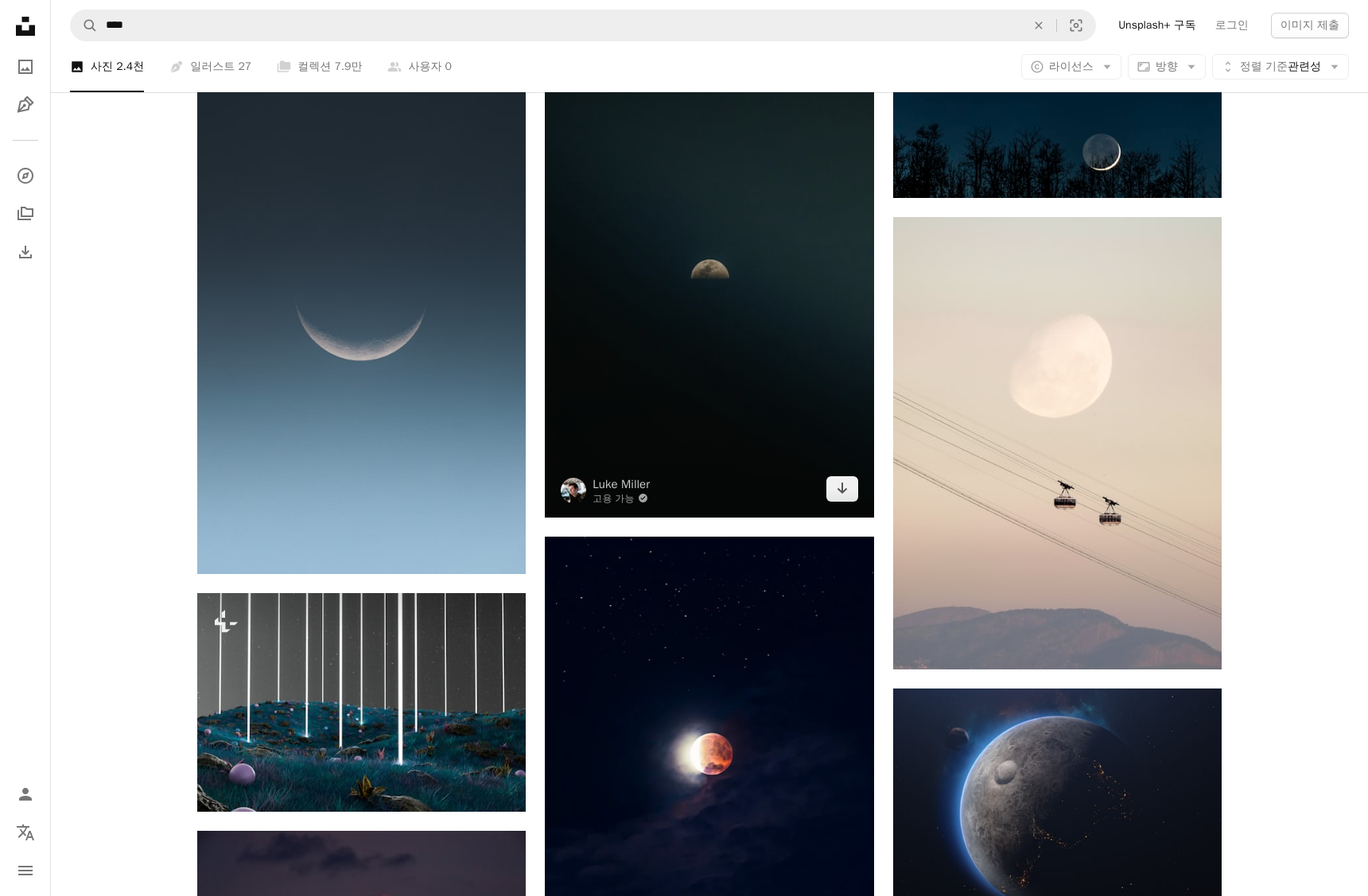 scroll, scrollTop: 27108, scrollLeft: 0, axis: vertical 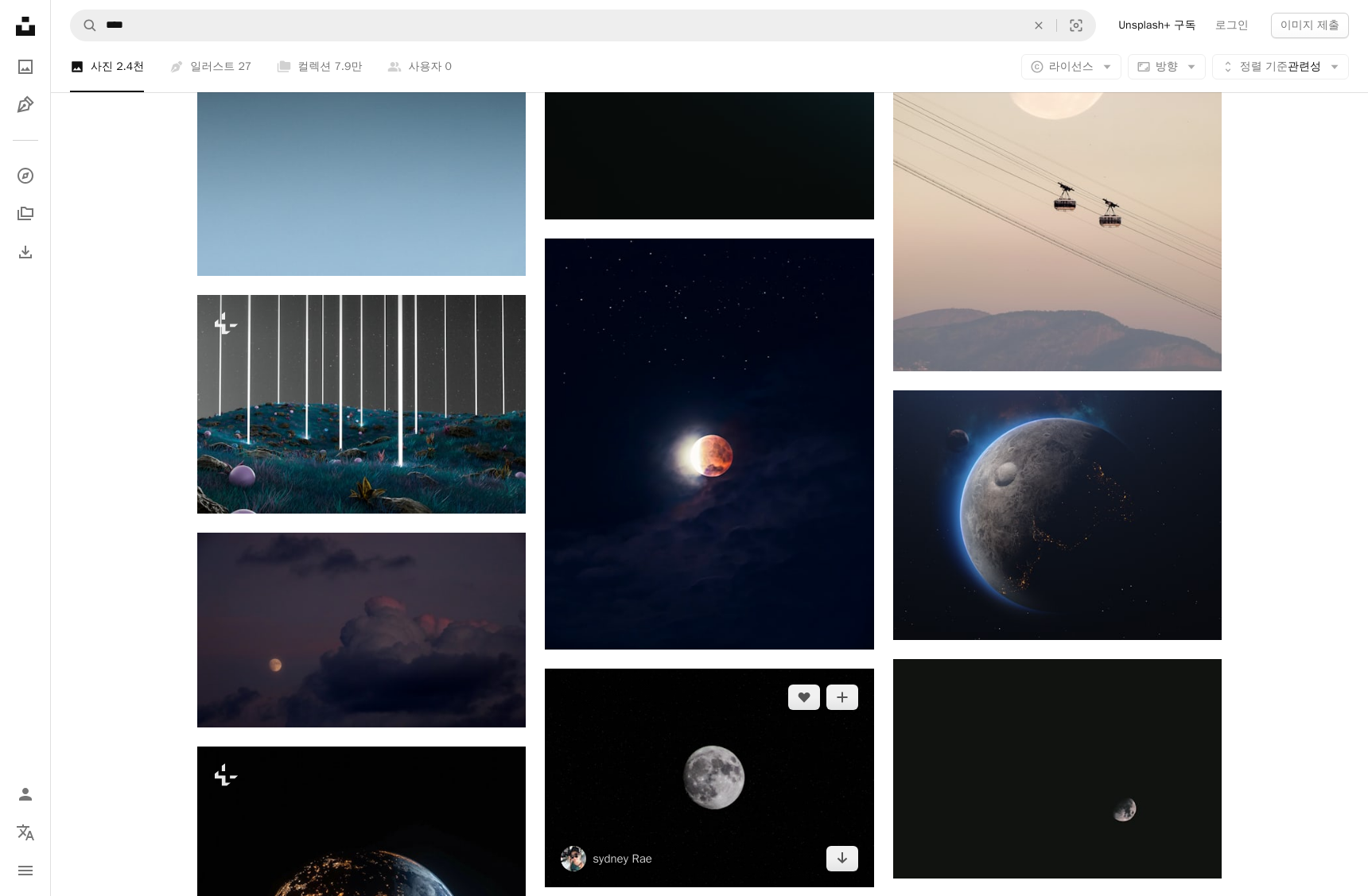 drag, startPoint x: 672, startPoint y: 748, endPoint x: 676, endPoint y: 735, distance: 13.601471 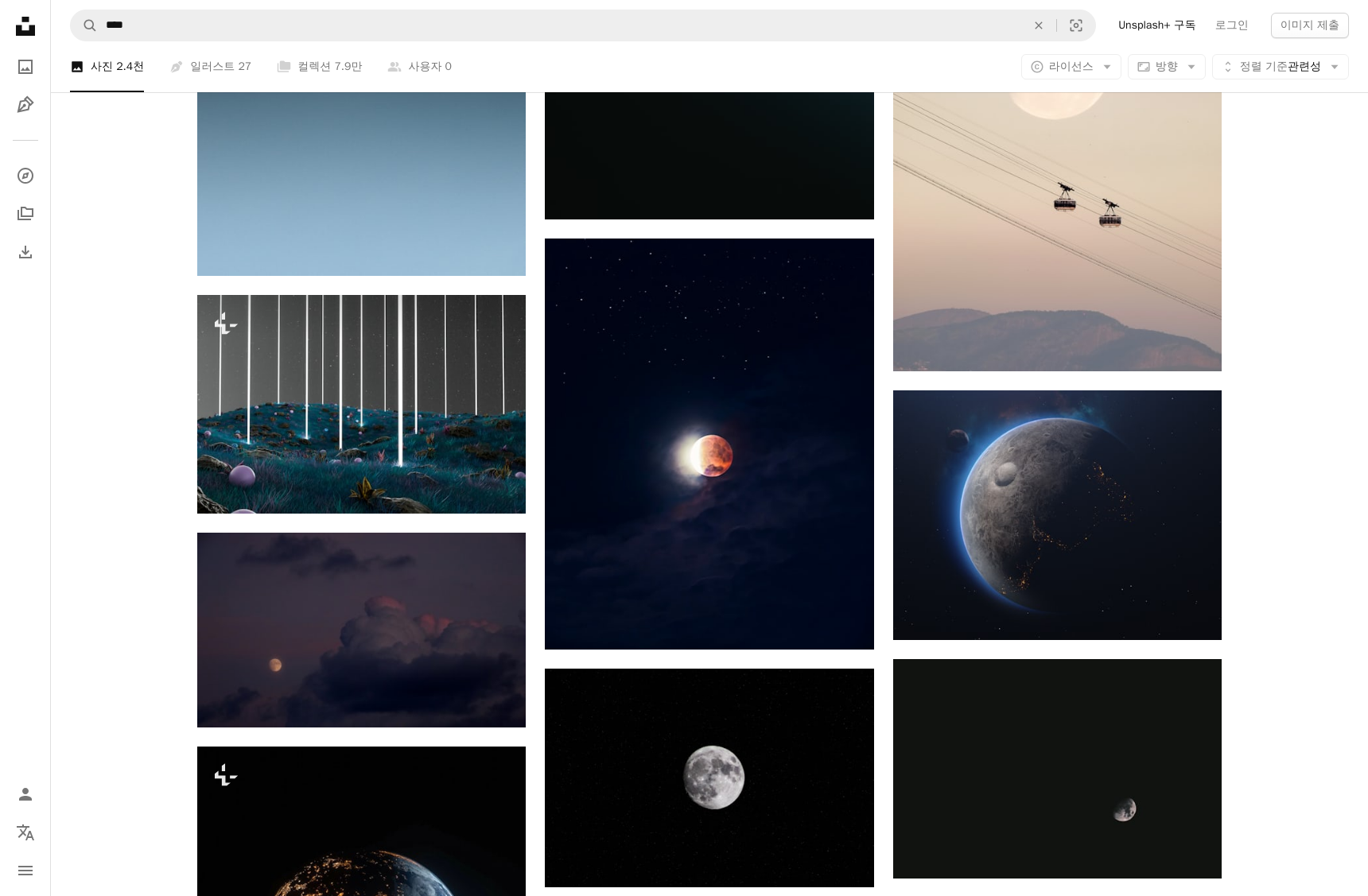 drag, startPoint x: 676, startPoint y: 735, endPoint x: 109, endPoint y: 611, distance: 580.4007 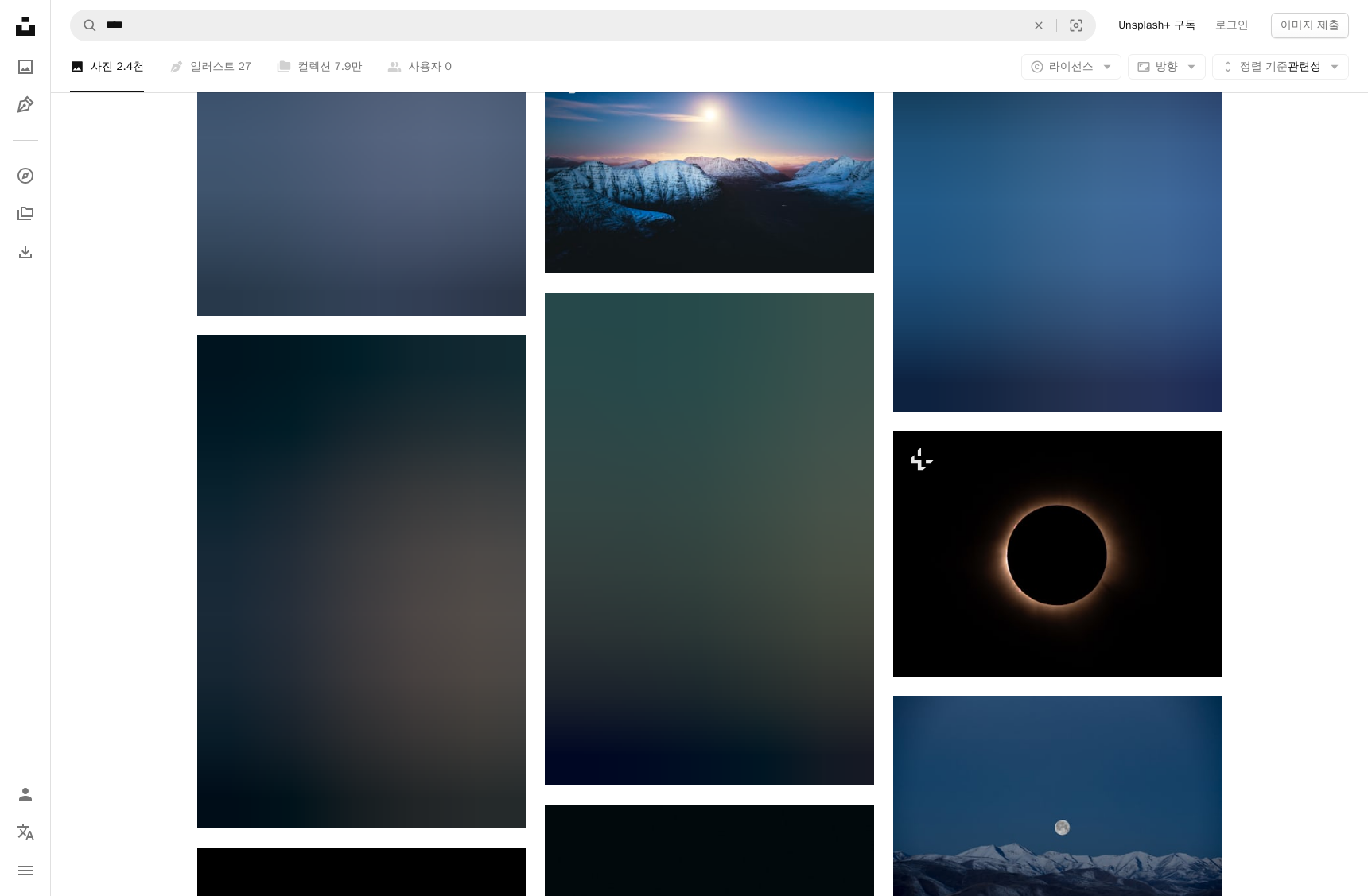 scroll, scrollTop: 38139, scrollLeft: 0, axis: vertical 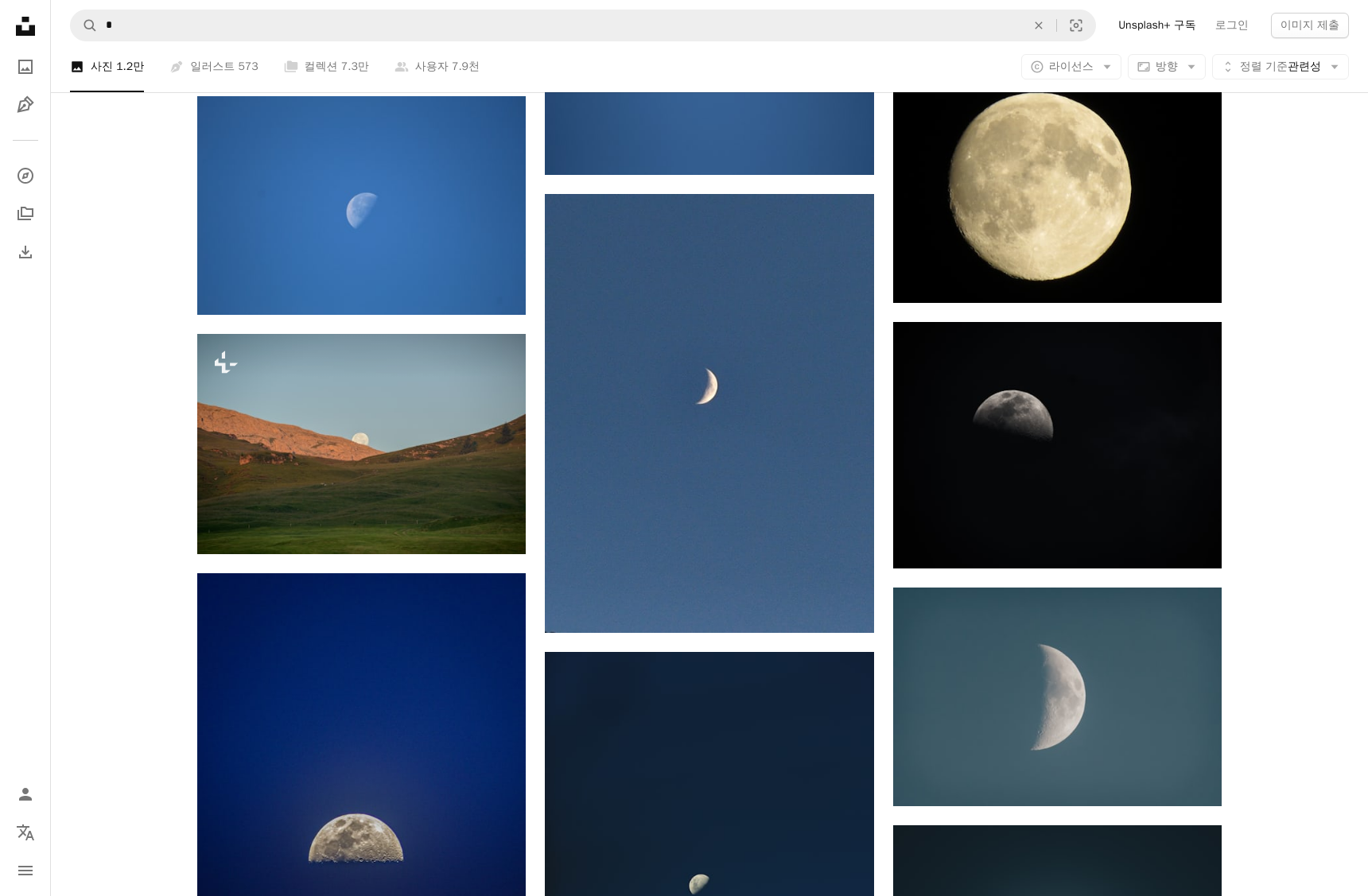 click on "*" at bounding box center (559, 25) 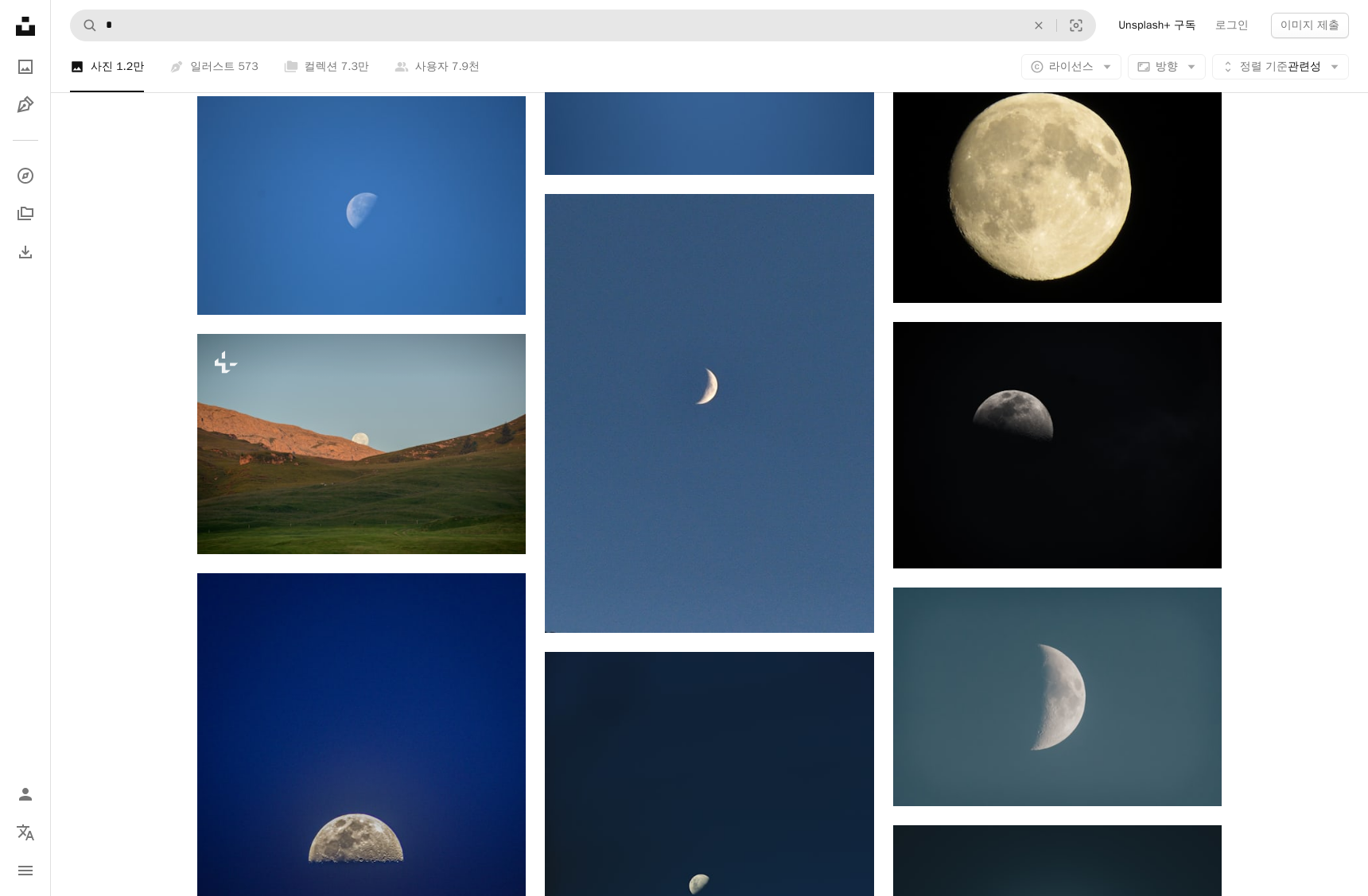 scroll, scrollTop: 42833, scrollLeft: 0, axis: vertical 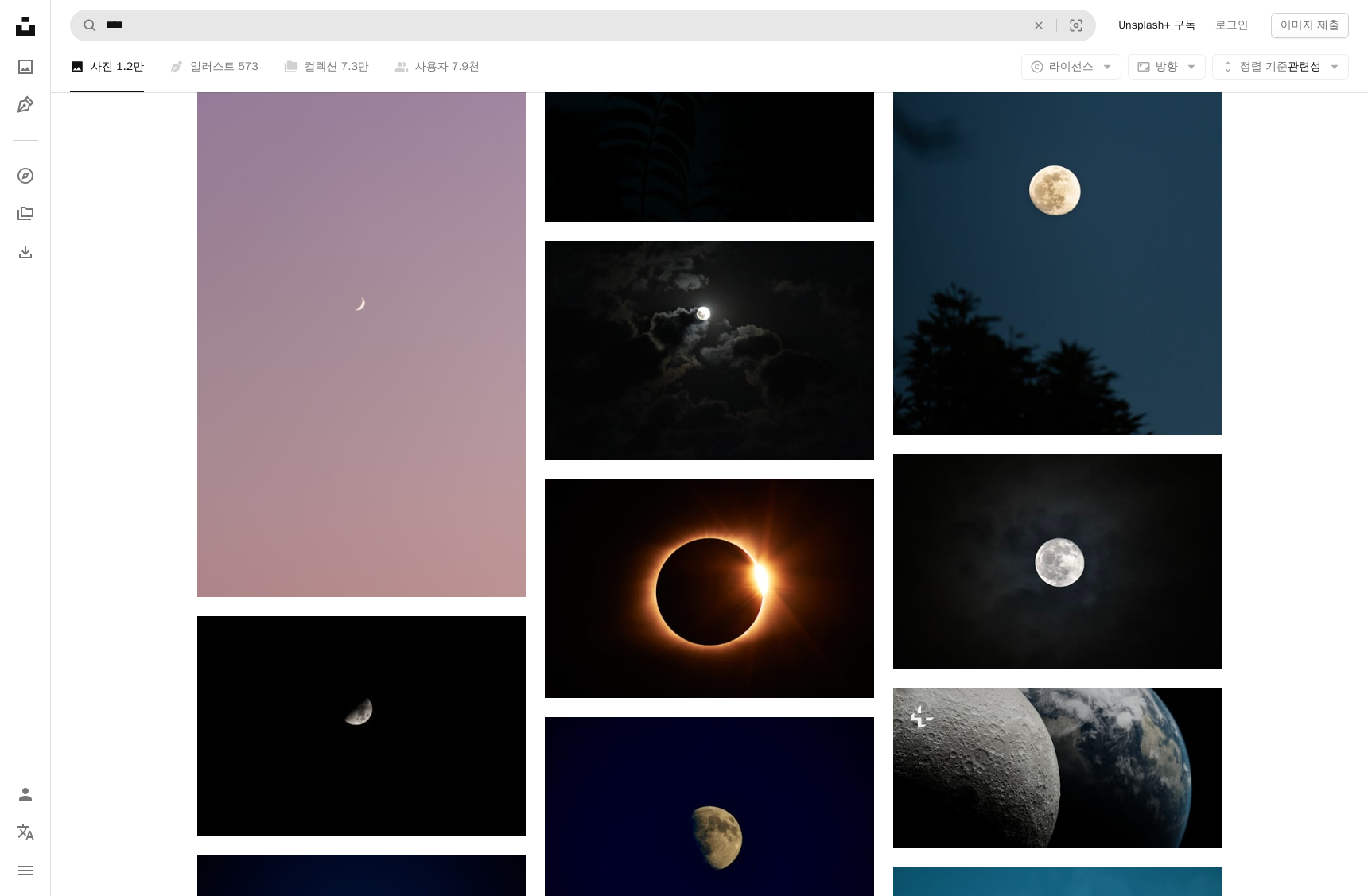 type on "****" 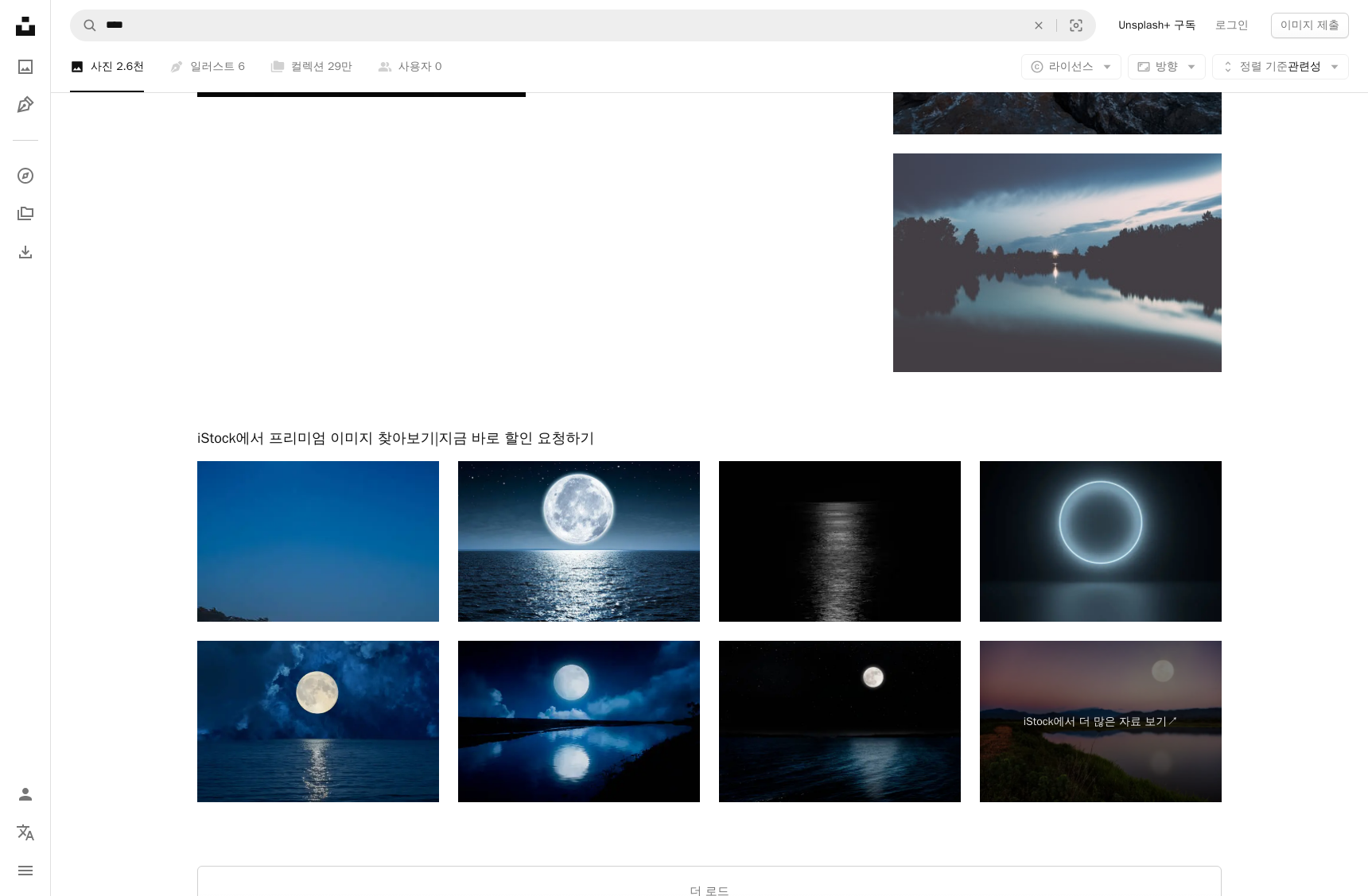 scroll, scrollTop: 2788, scrollLeft: 0, axis: vertical 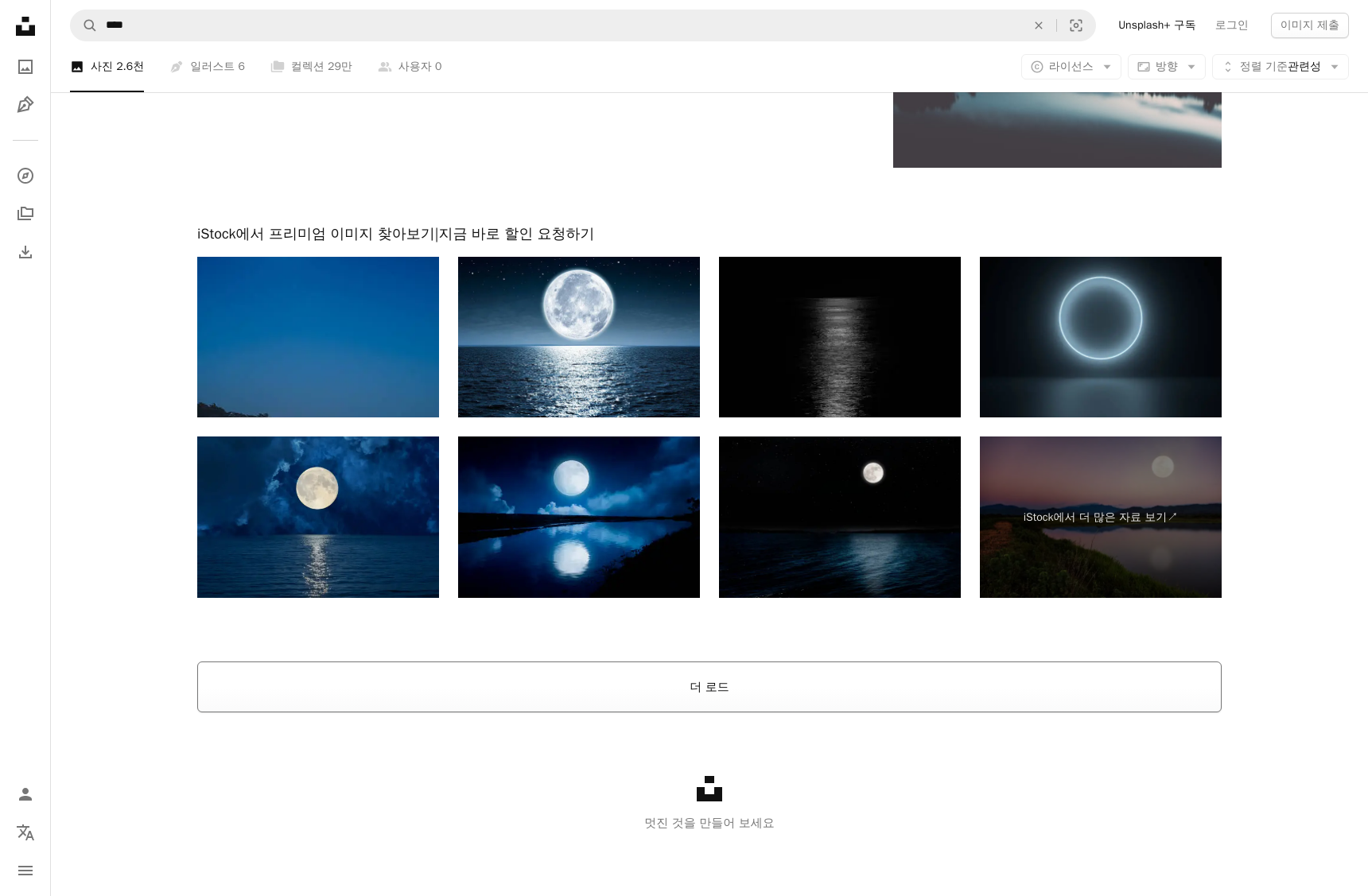 click on "더 로드" at bounding box center (709, 687) 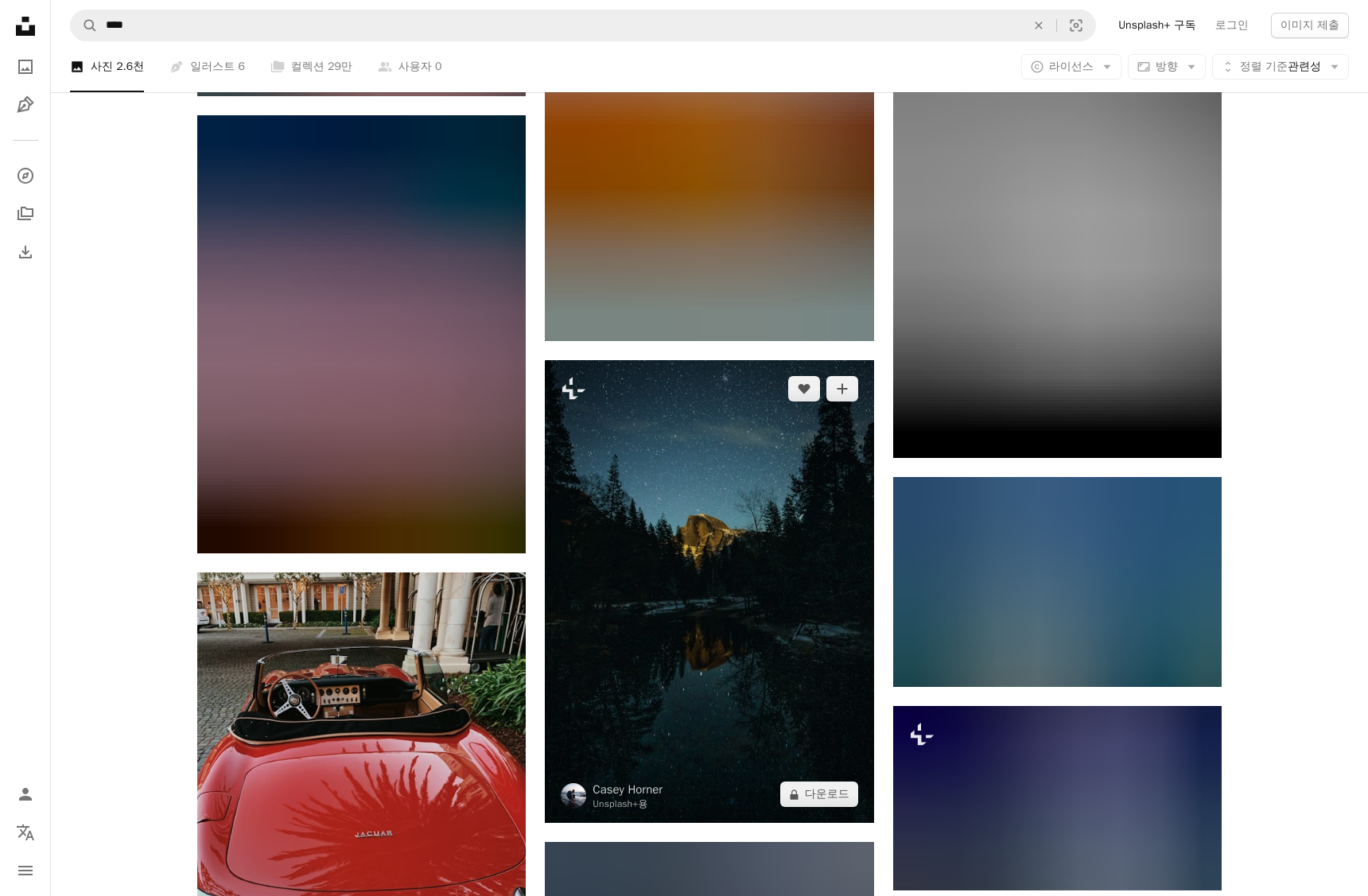 scroll, scrollTop: 8055, scrollLeft: 0, axis: vertical 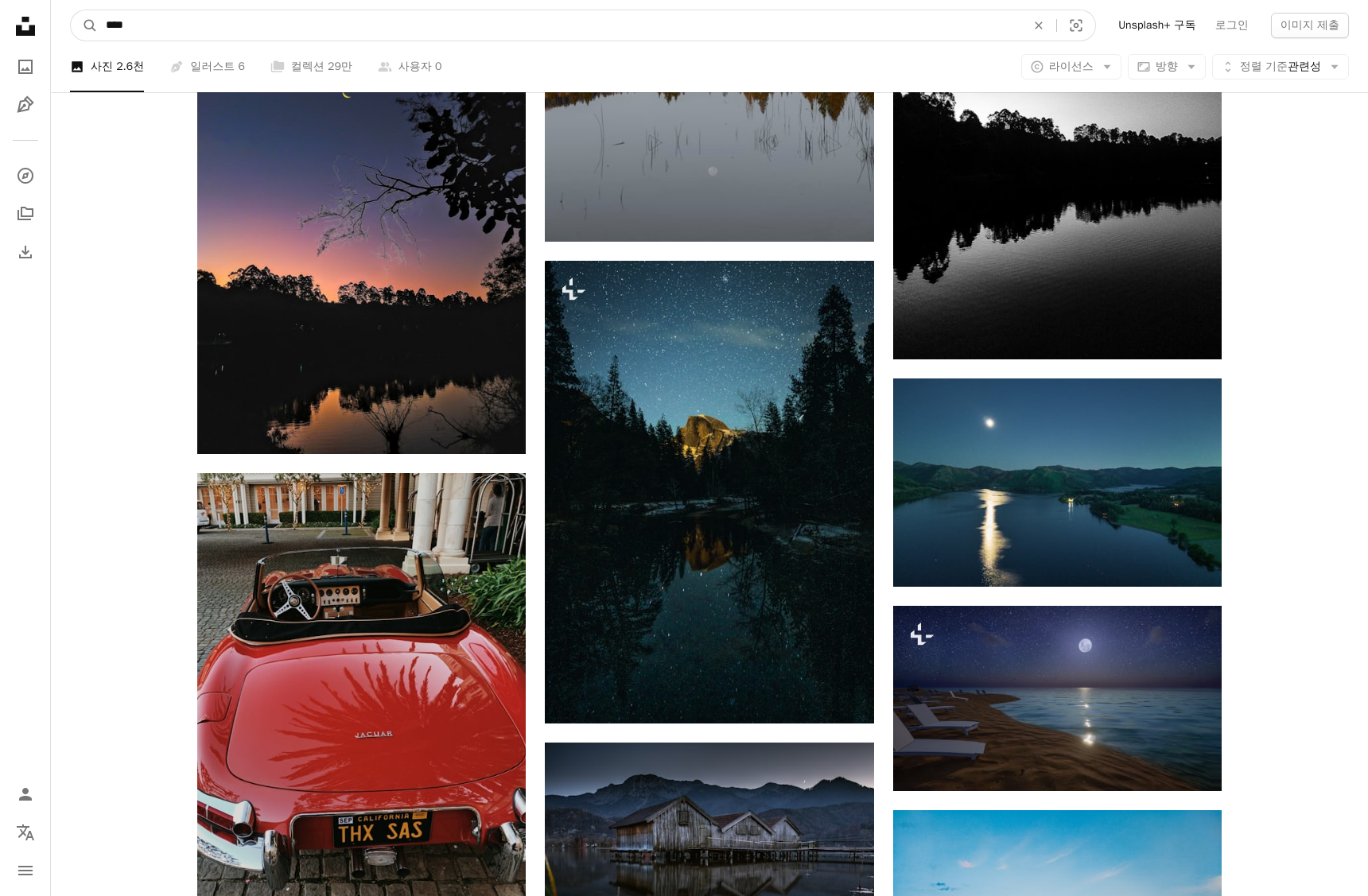 drag, startPoint x: 299, startPoint y: 25, endPoint x: 6, endPoint y: 45, distance: 293.6818 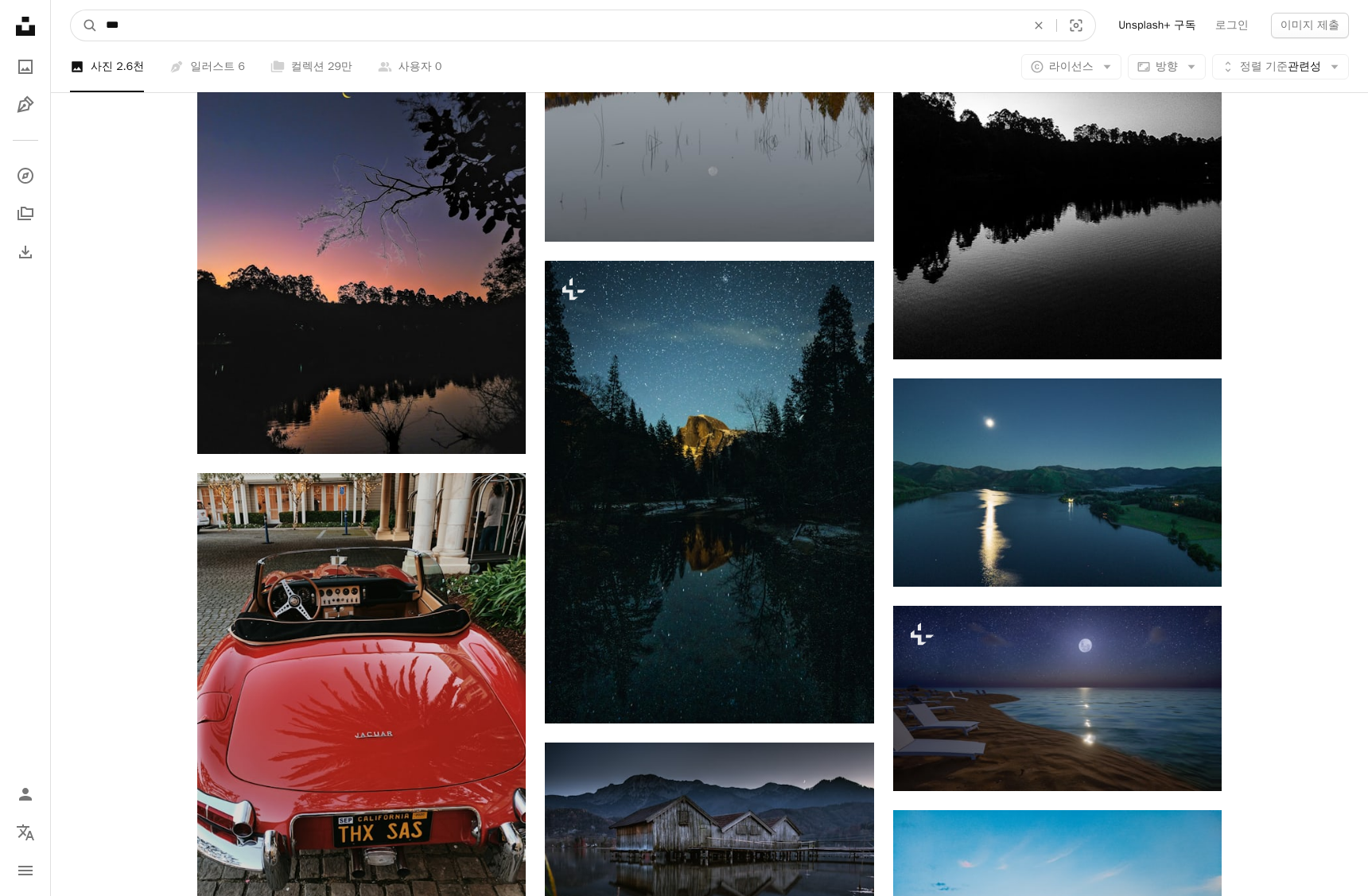 type on "***" 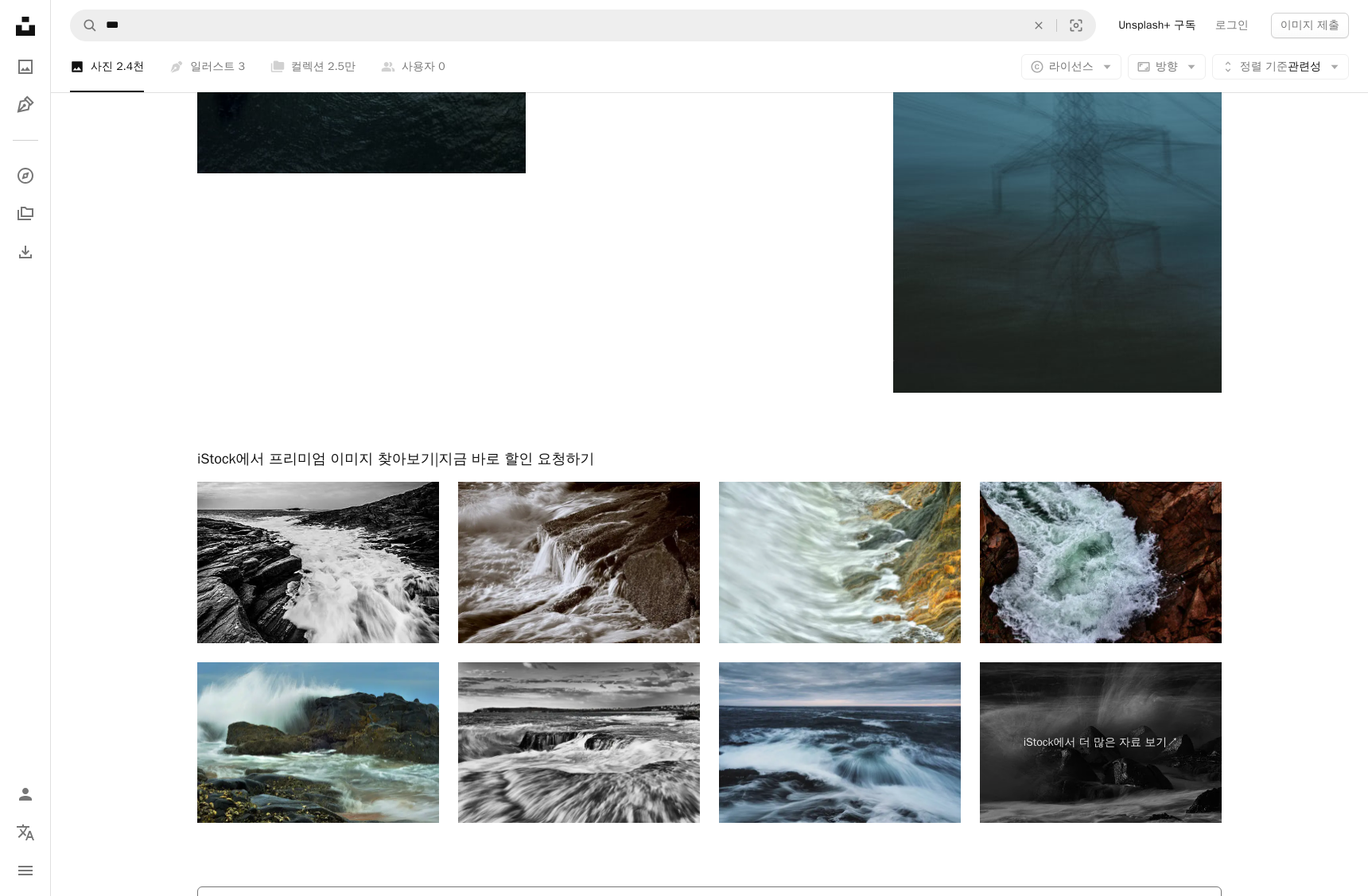 scroll, scrollTop: 2808, scrollLeft: 0, axis: vertical 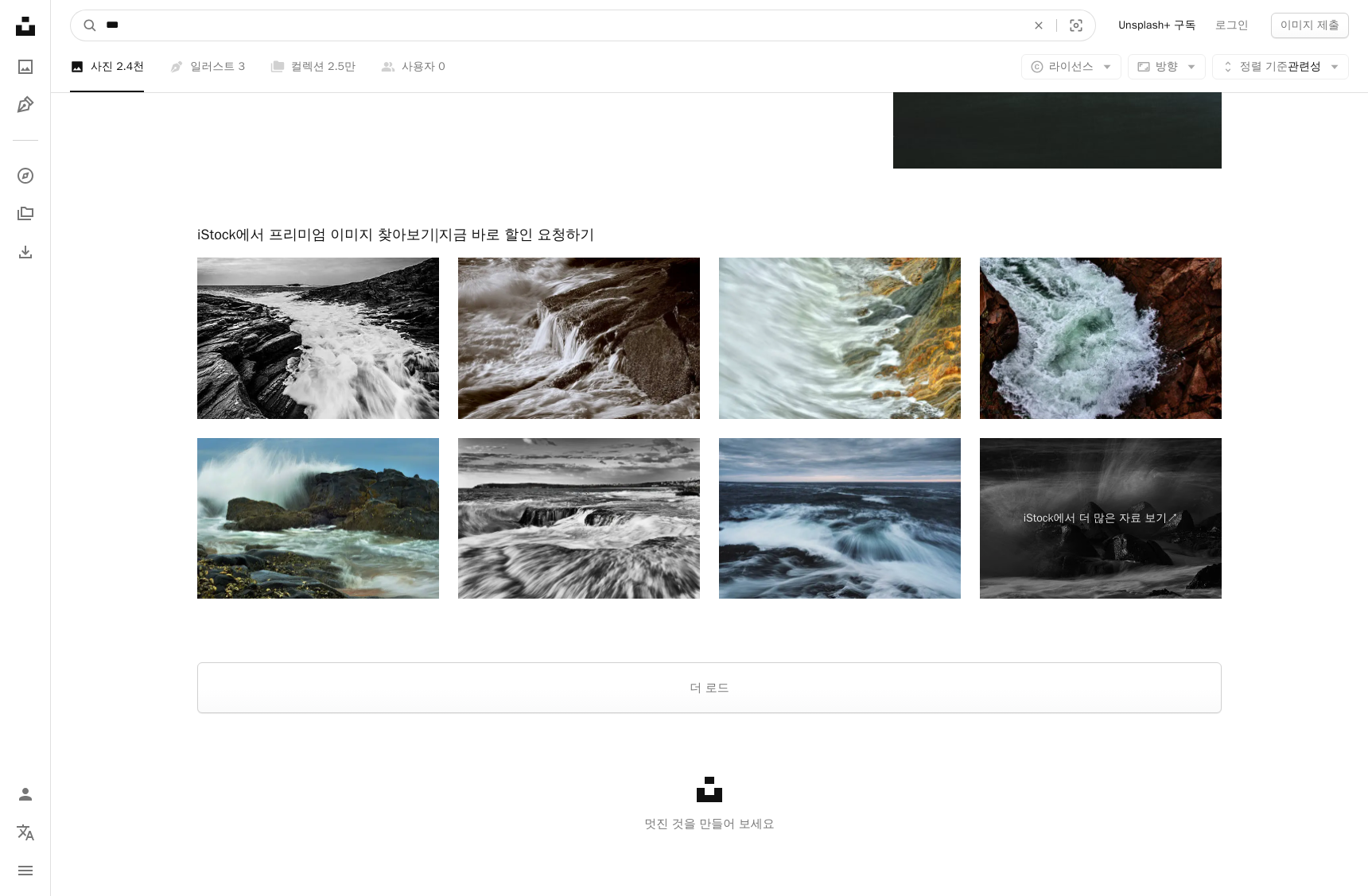 drag, startPoint x: 233, startPoint y: 26, endPoint x: -39, endPoint y: 10, distance: 272.47018 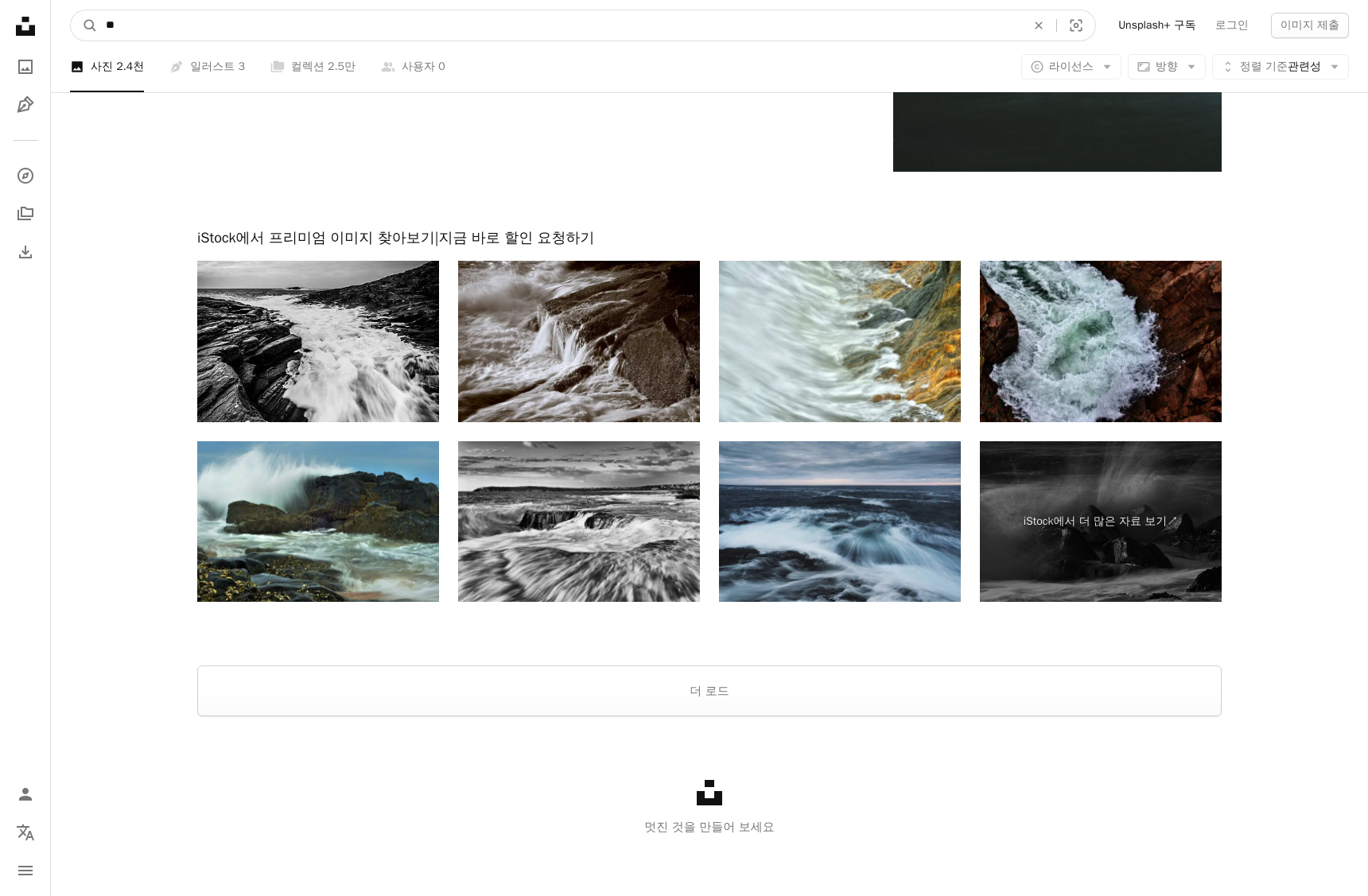 type on "**" 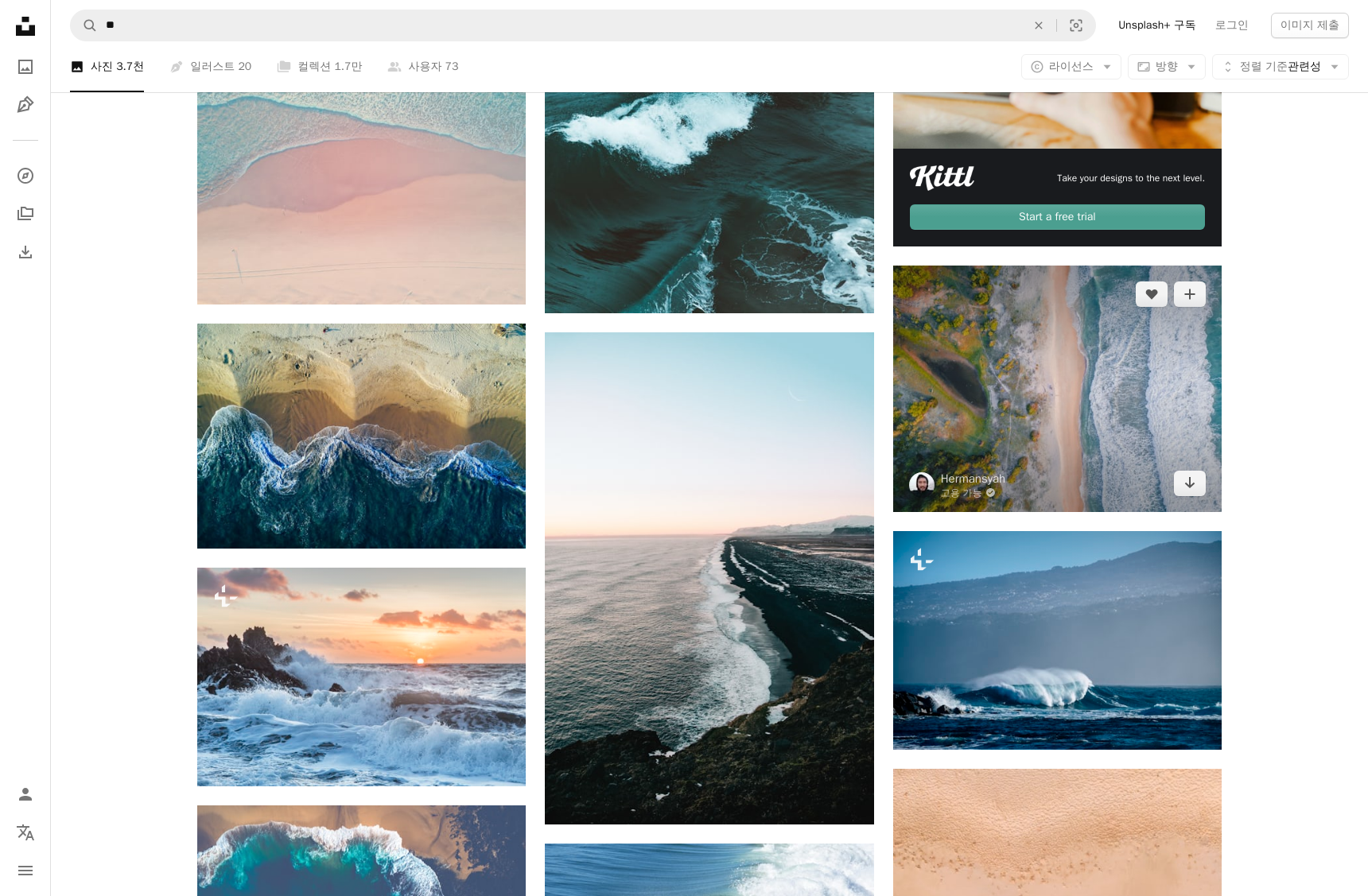 scroll, scrollTop: 99, scrollLeft: 0, axis: vertical 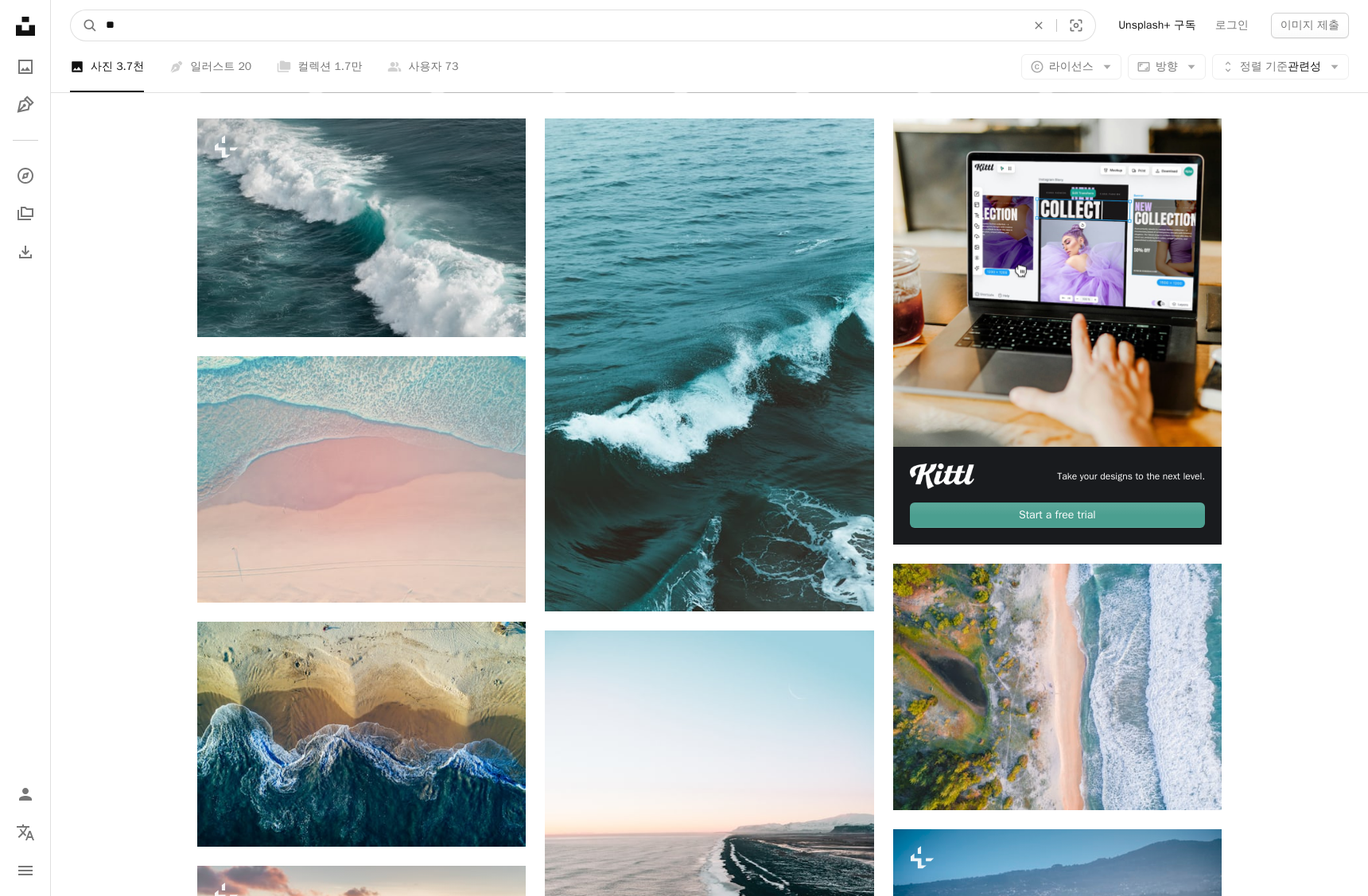 click on "**" at bounding box center (559, 25) 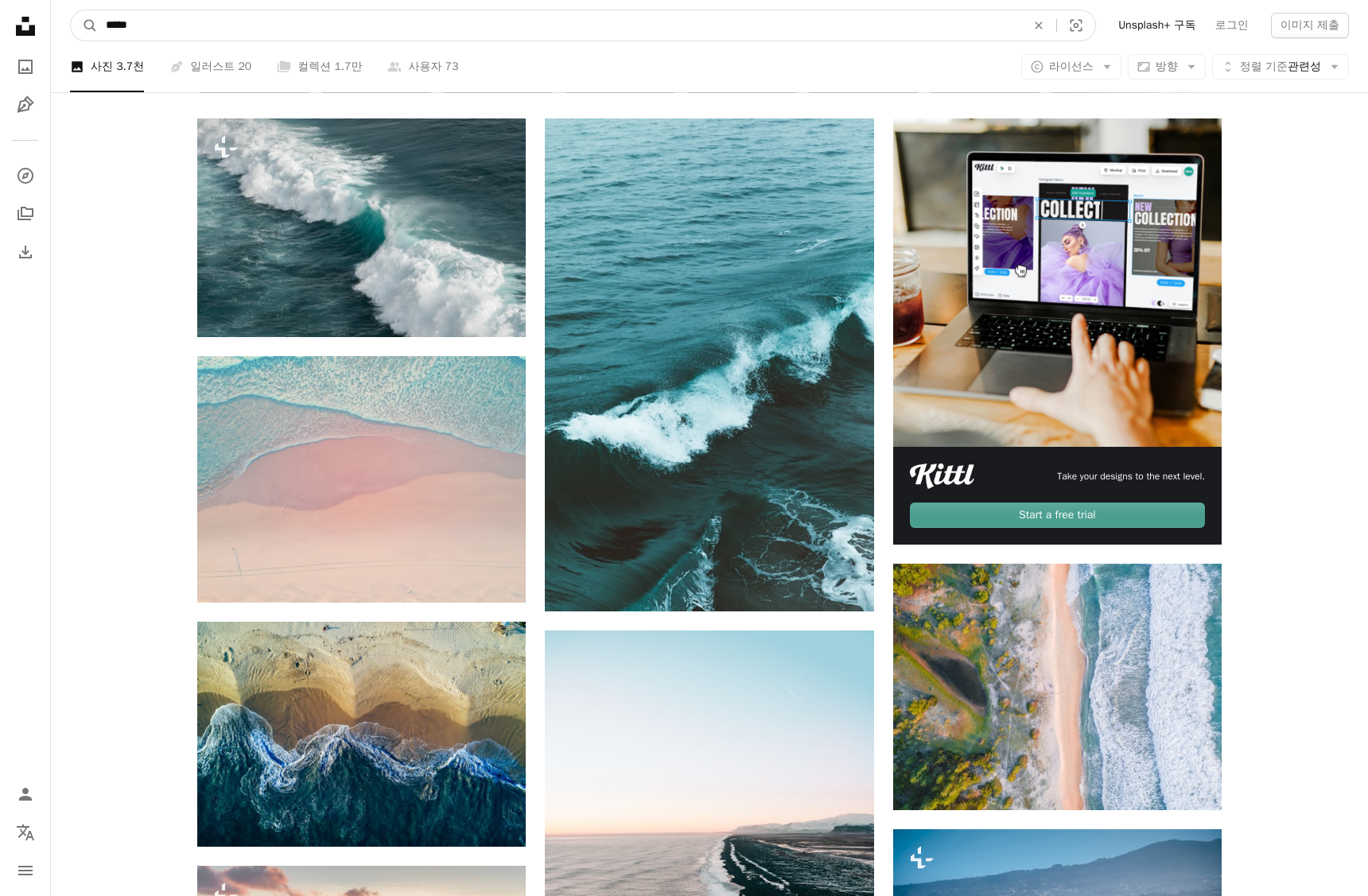 type on "*****" 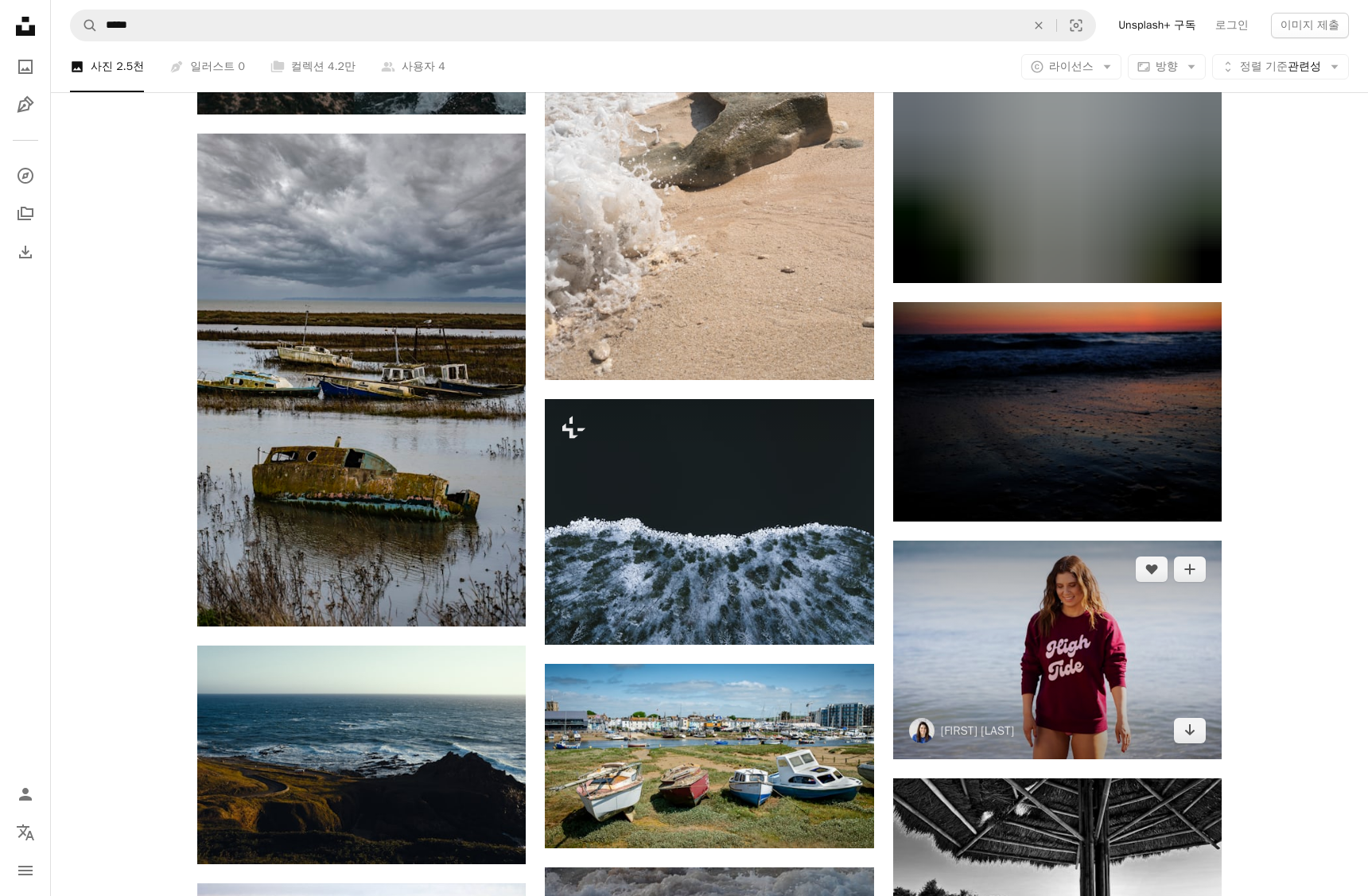 scroll, scrollTop: 696, scrollLeft: 0, axis: vertical 